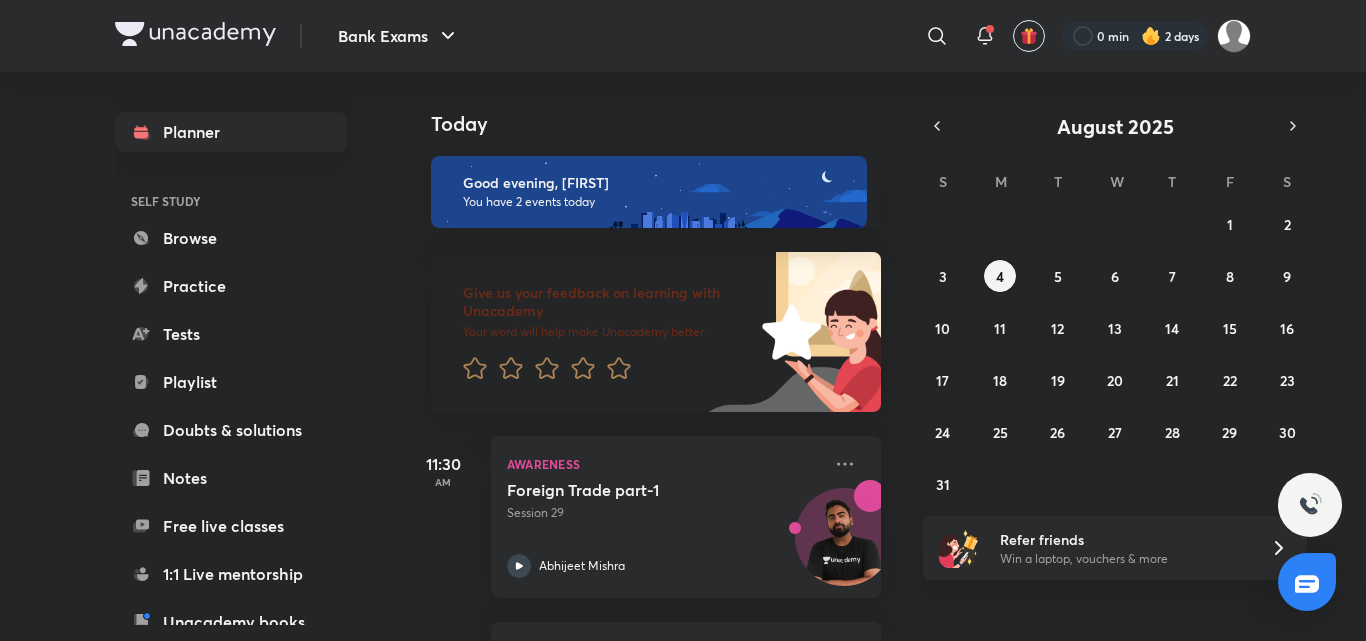 scroll, scrollTop: 0, scrollLeft: 0, axis: both 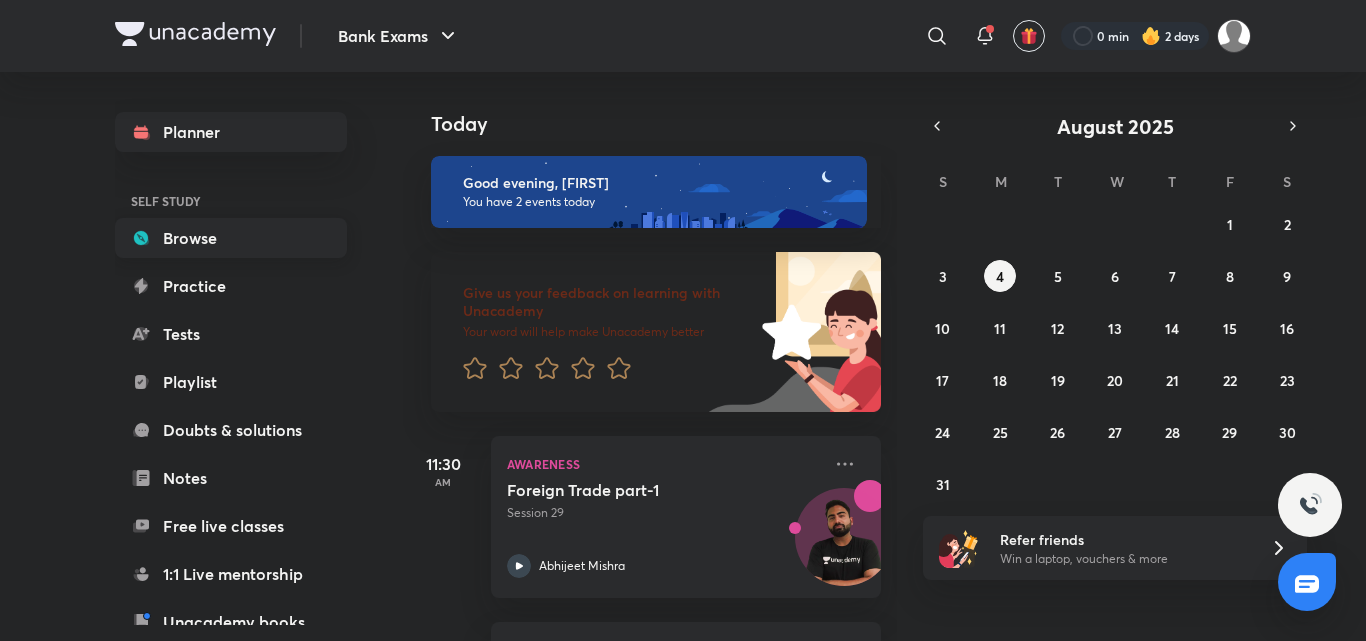 click on "Browse" at bounding box center [231, 238] 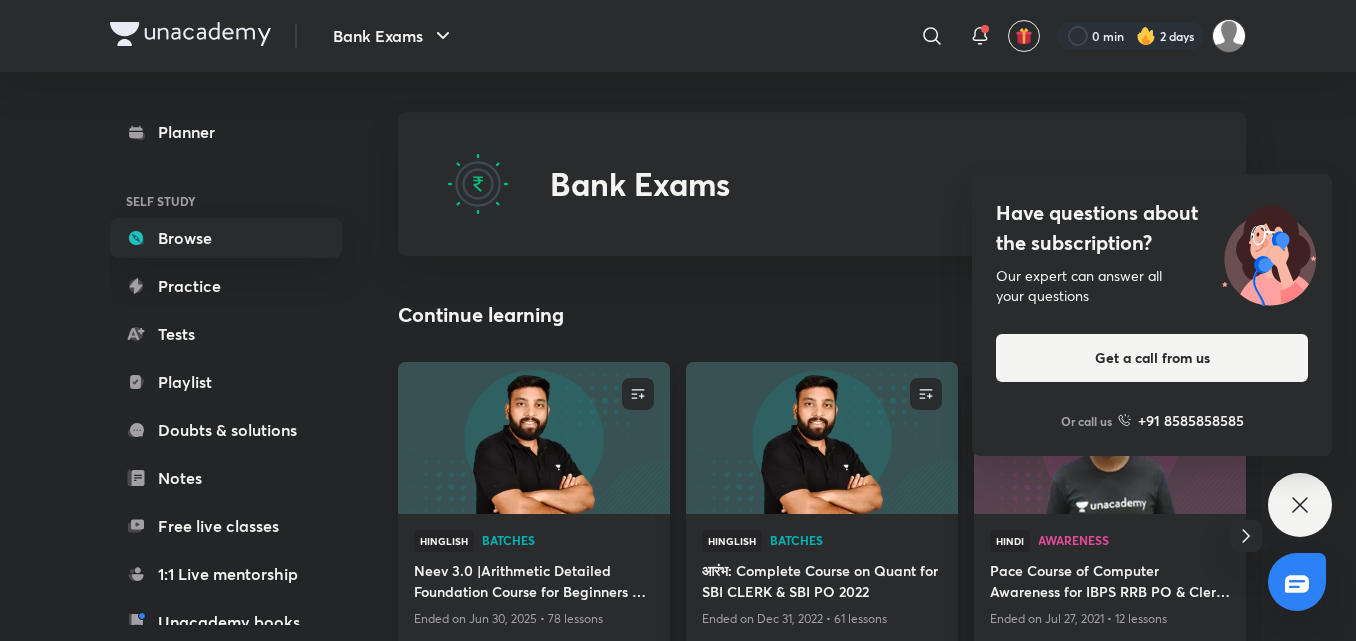 click at bounding box center [533, 437] 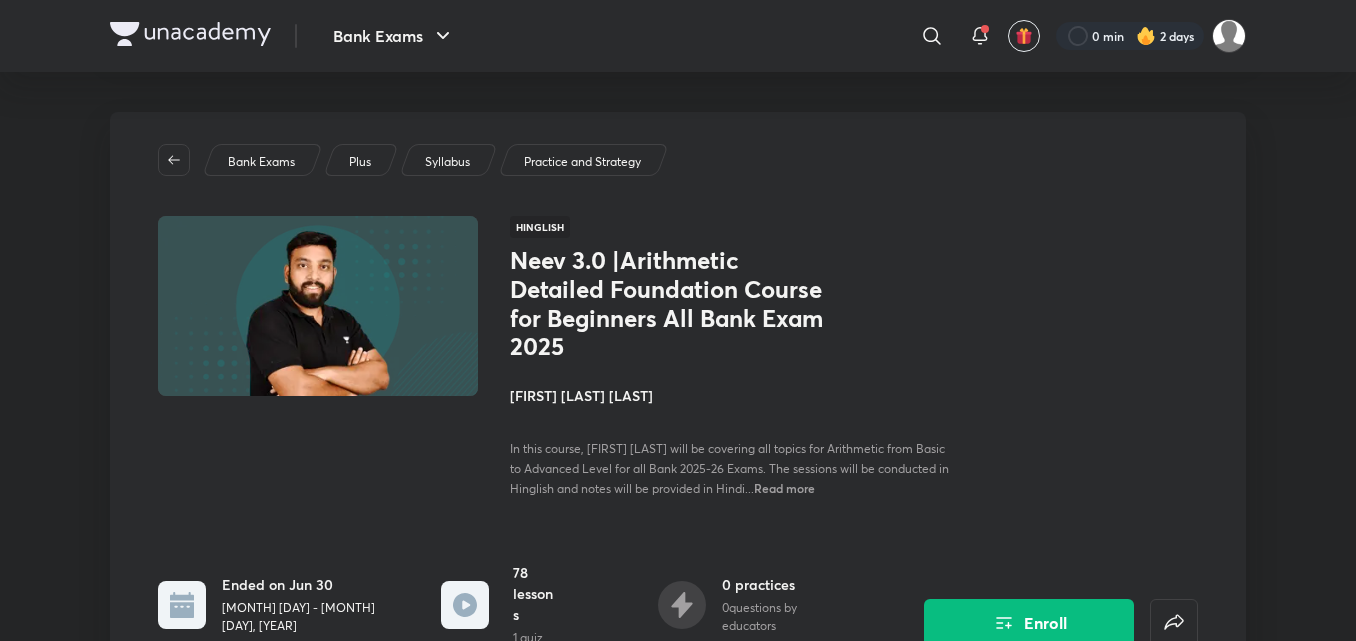 scroll, scrollTop: 0, scrollLeft: 0, axis: both 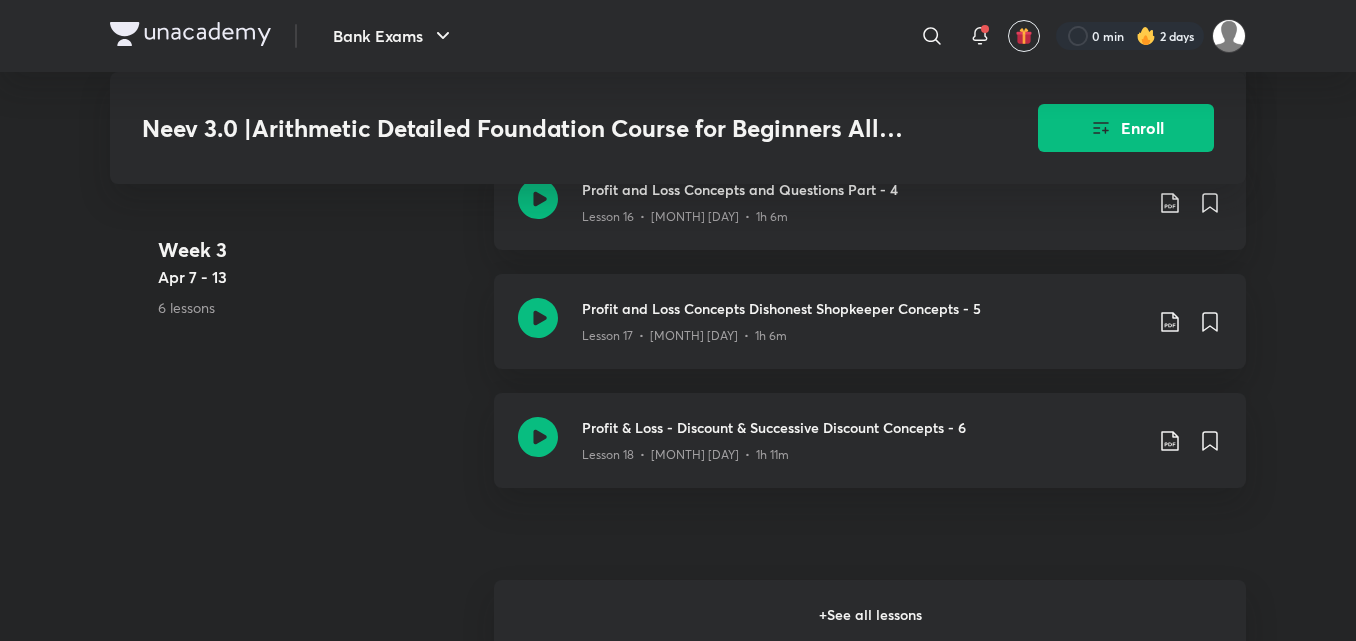 click on "+  See all lessons" at bounding box center [870, 615] 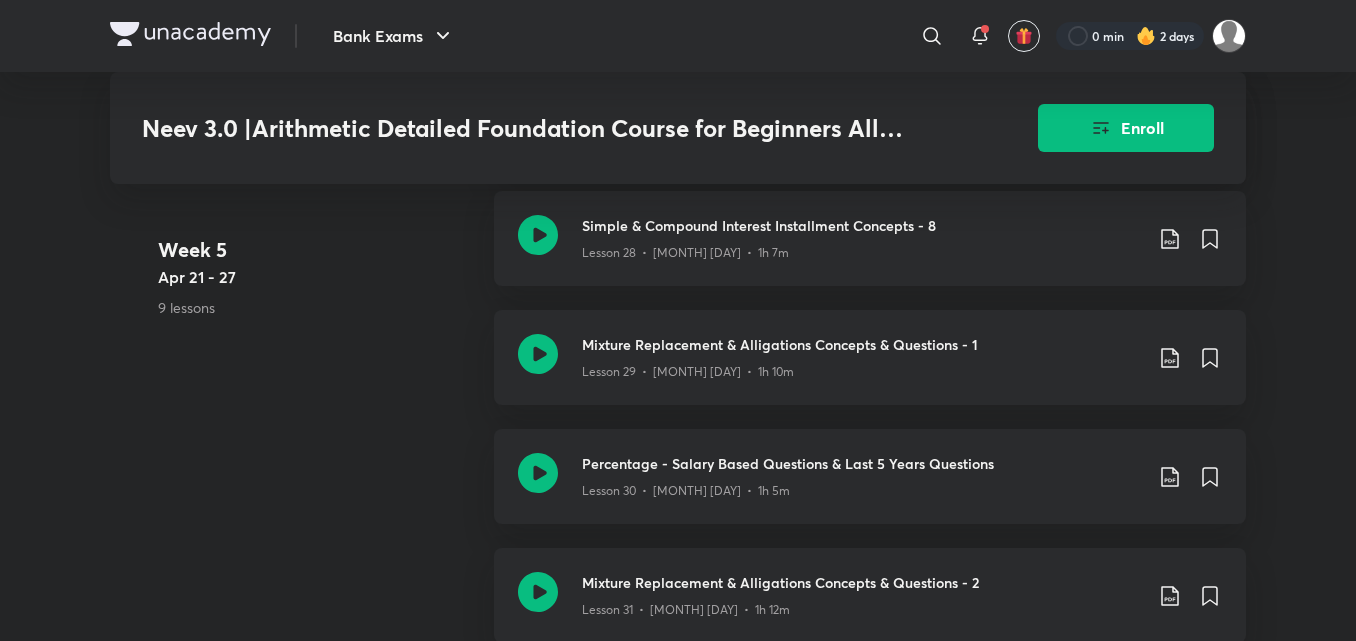 scroll, scrollTop: 4507, scrollLeft: 0, axis: vertical 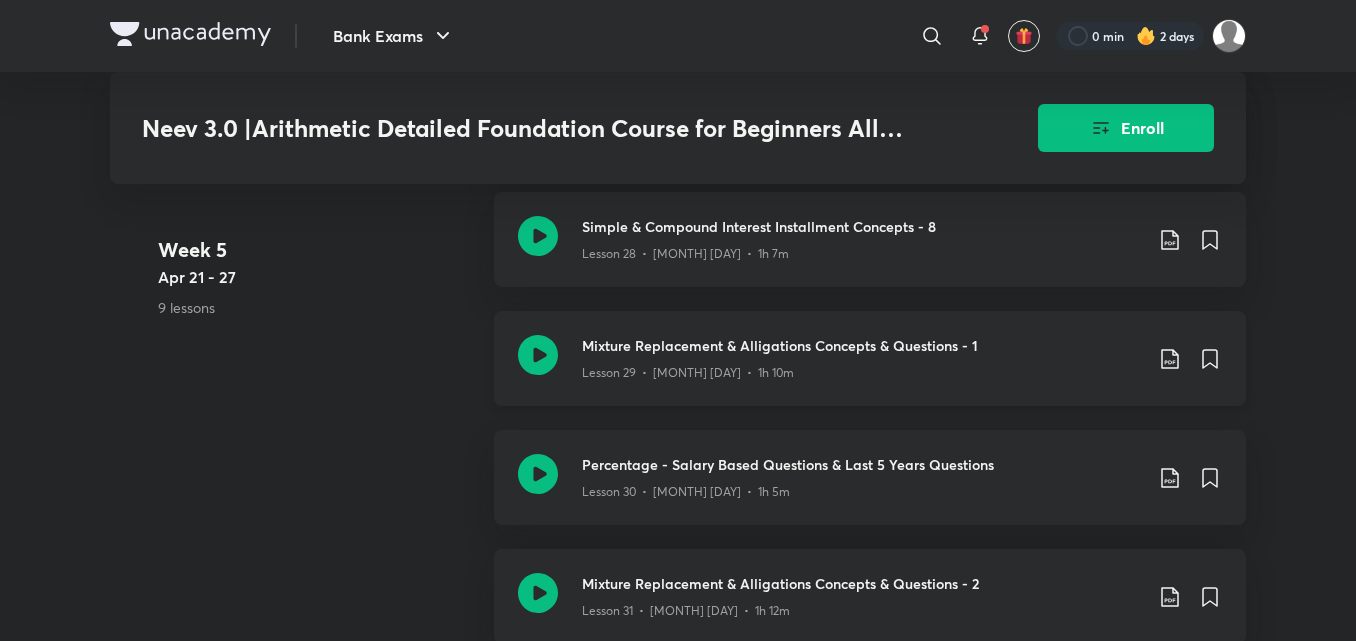 click on "Mixture Replacement & Alligations Concepts & Questions - 1" at bounding box center (862, 345) 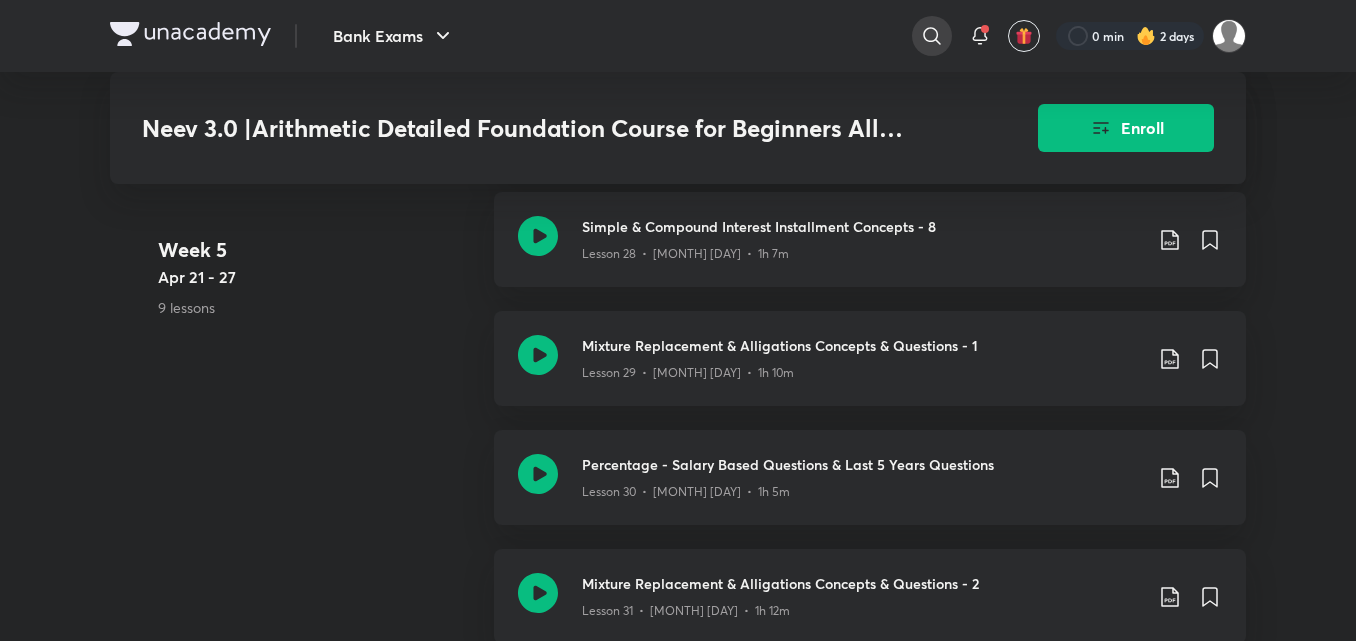 click at bounding box center (932, 36) 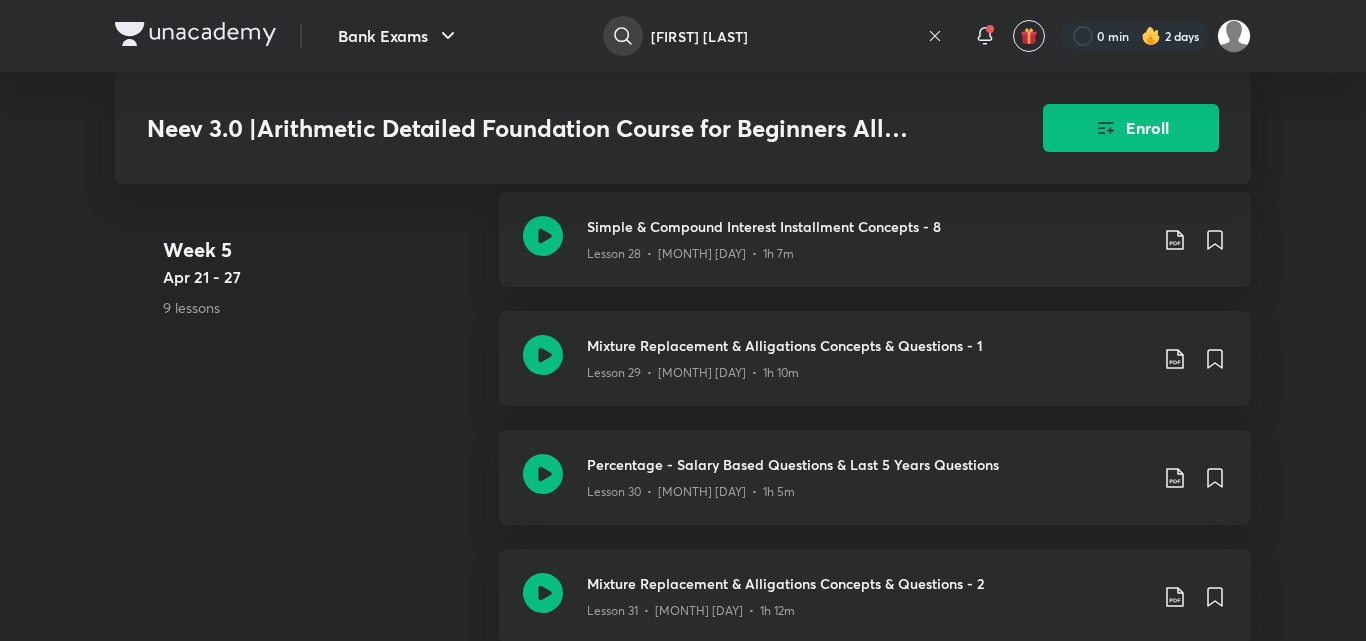 type on "[FIRST] [LAST]" 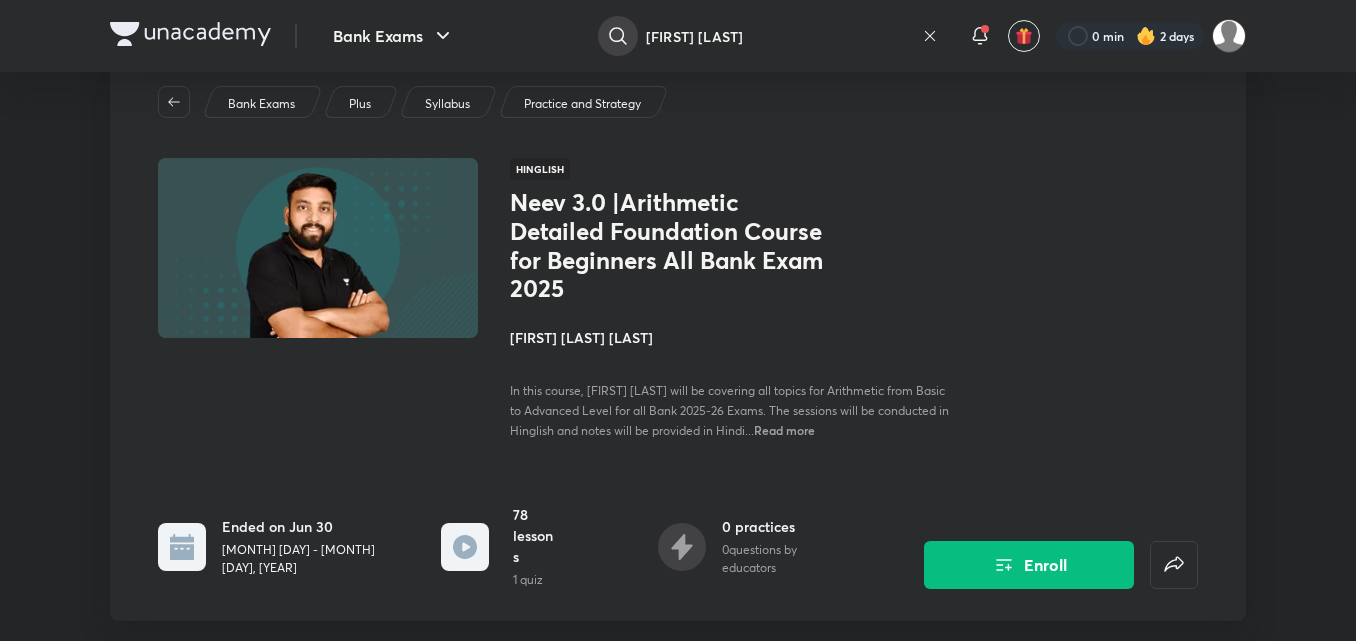 scroll, scrollTop: 0, scrollLeft: 0, axis: both 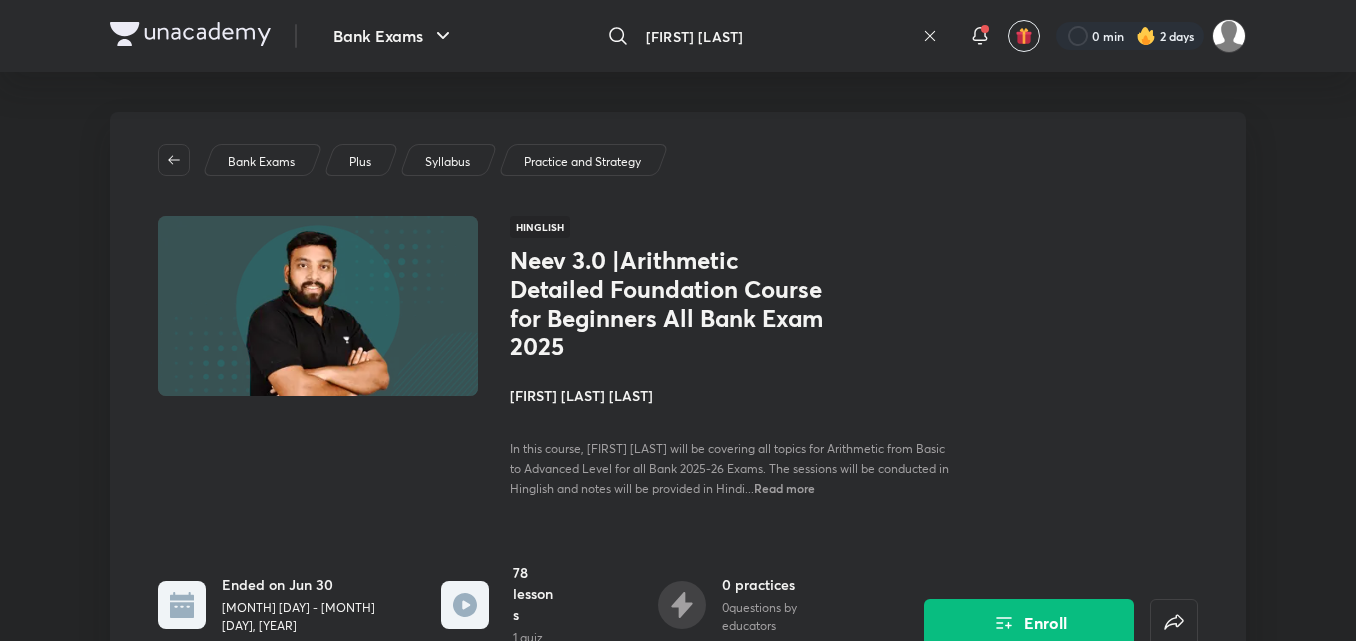 click on "[FIRST] [LAST]" at bounding box center [776, 36] 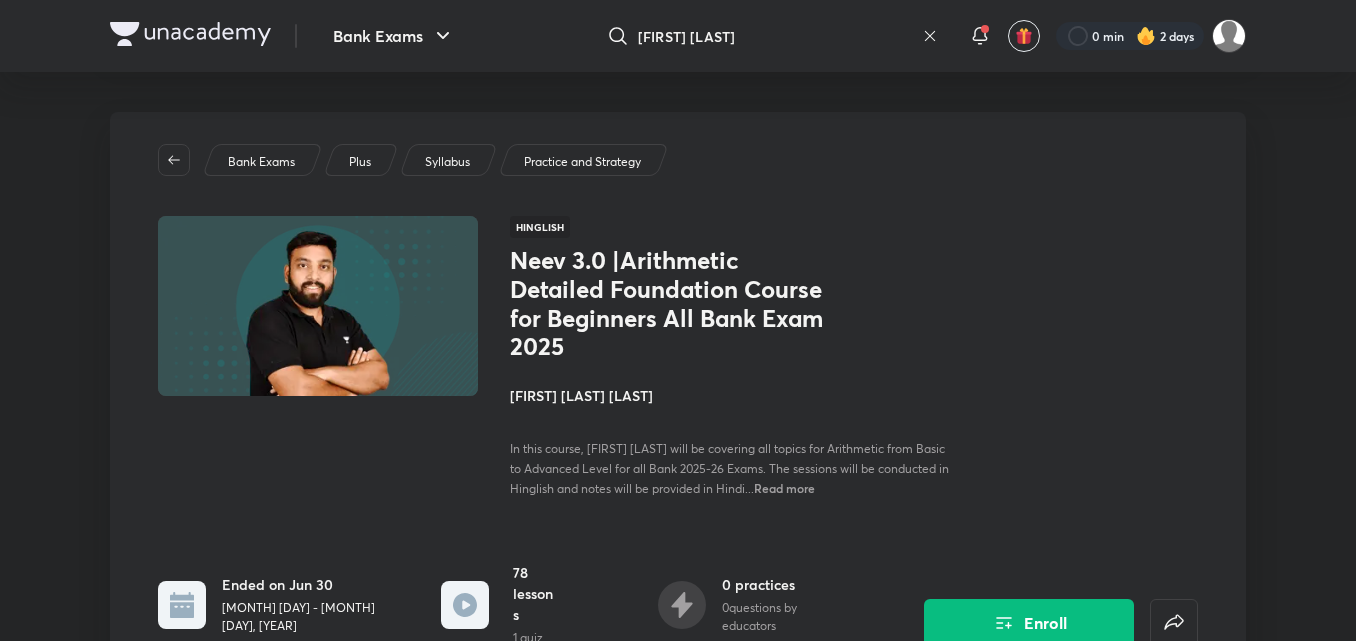 click 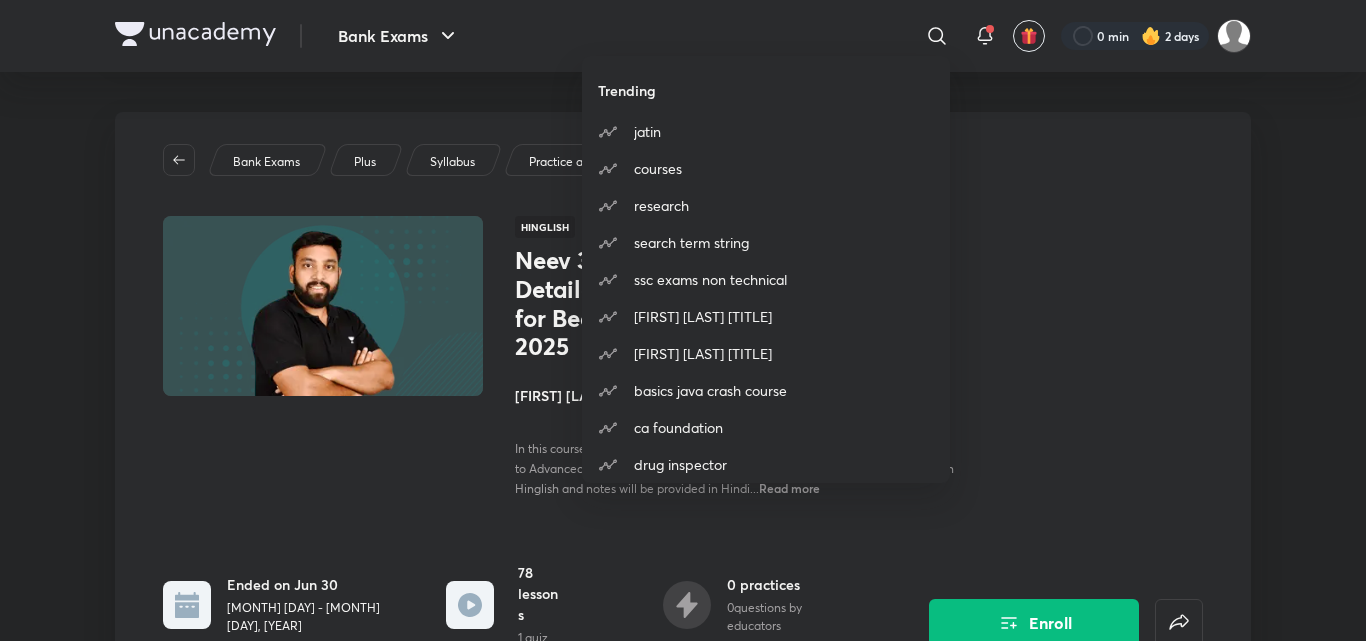 click on "Trending jatin courses research search term string ssc exams non technical arvind kala sir arvind kalia sir basics java crash course ca foundation drug inspector" at bounding box center (683, 320) 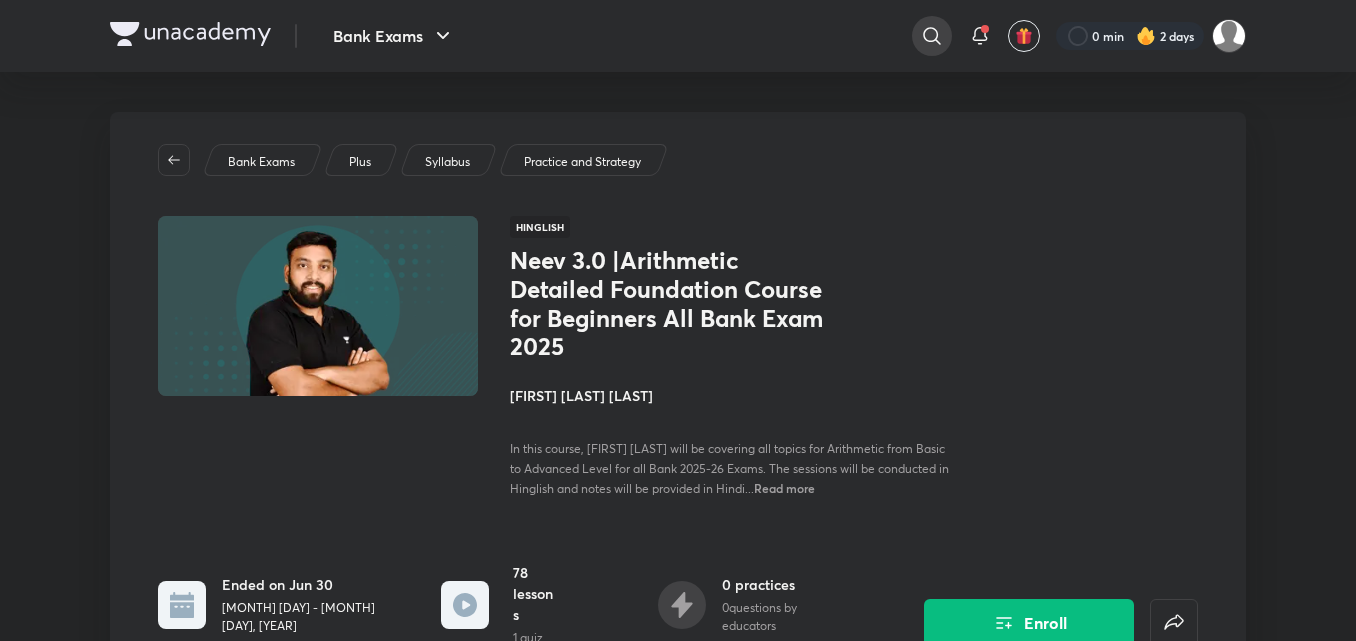 click 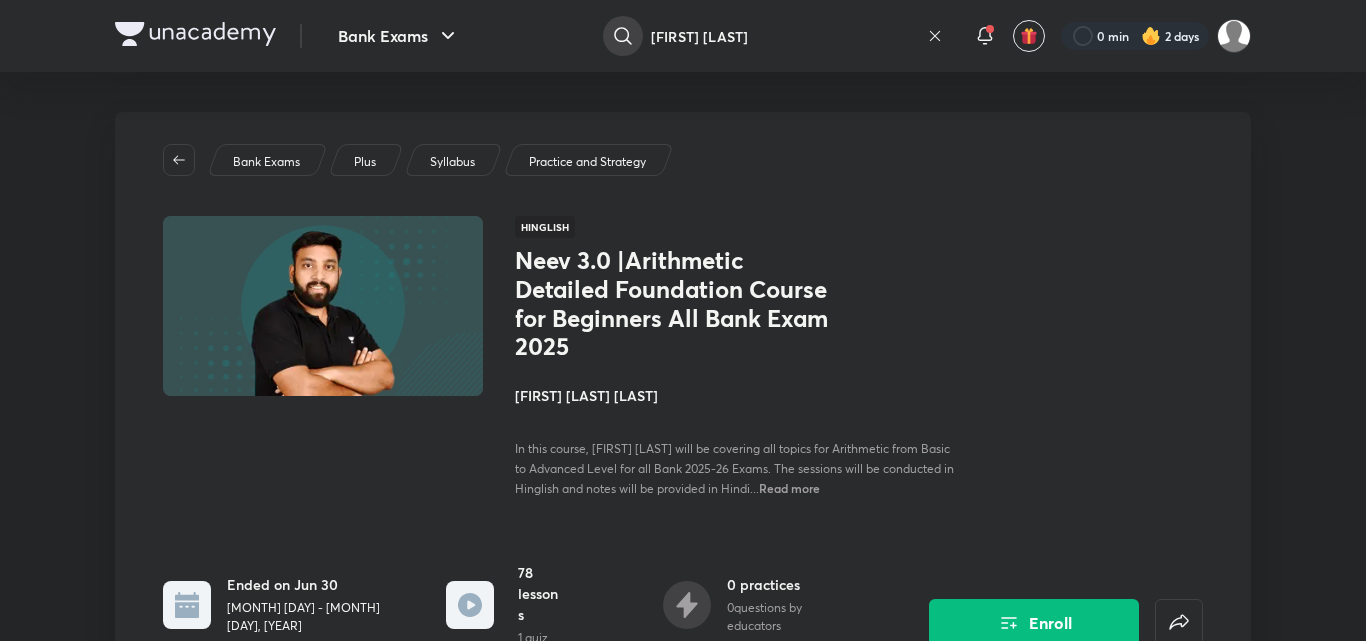 type on "[FIRST] [LAST]" 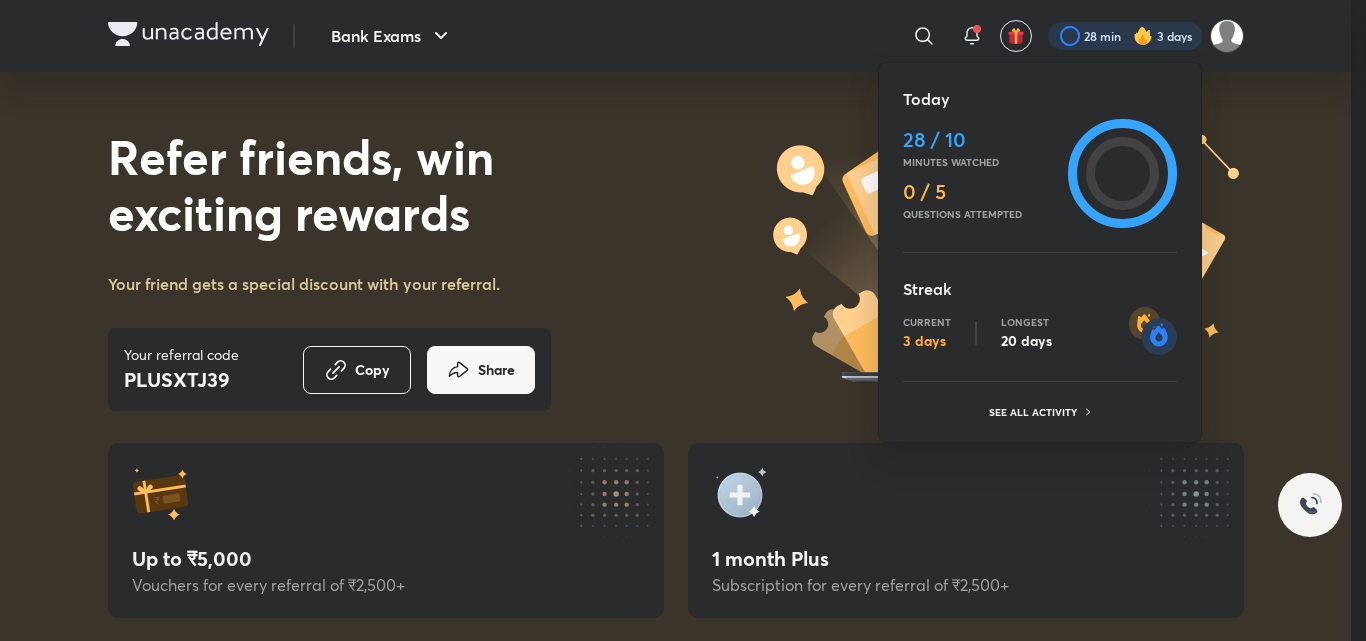 scroll, scrollTop: 0, scrollLeft: 0, axis: both 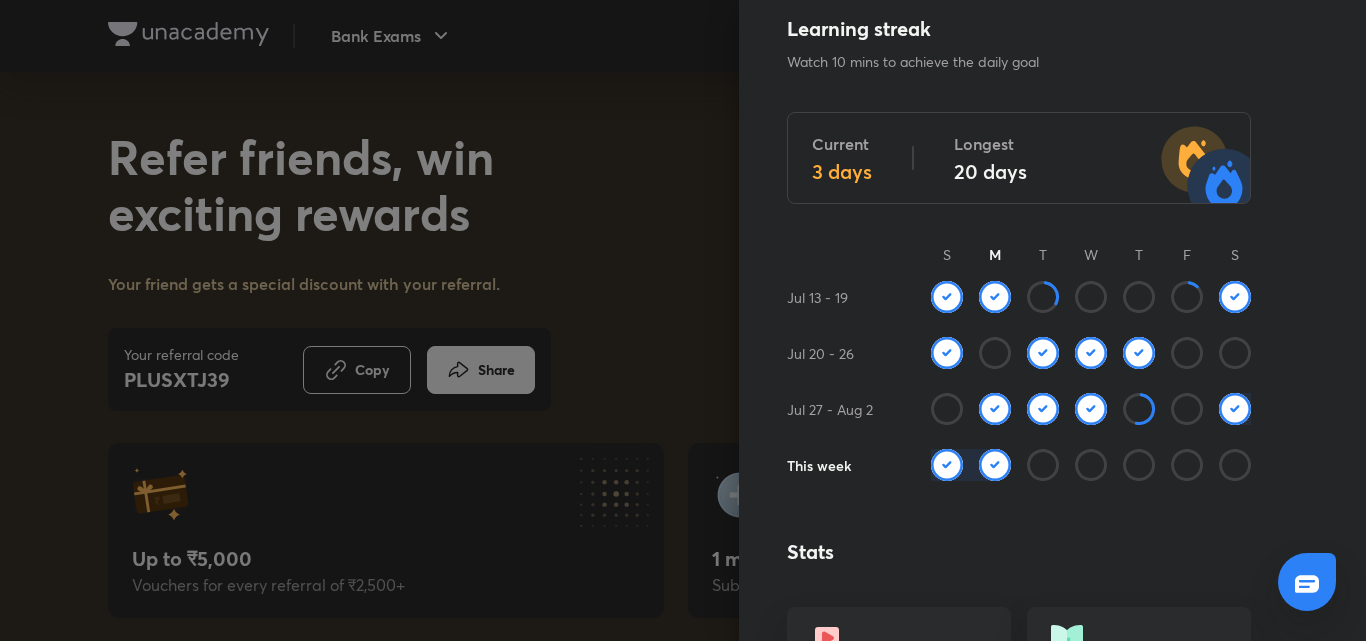 click at bounding box center (683, 320) 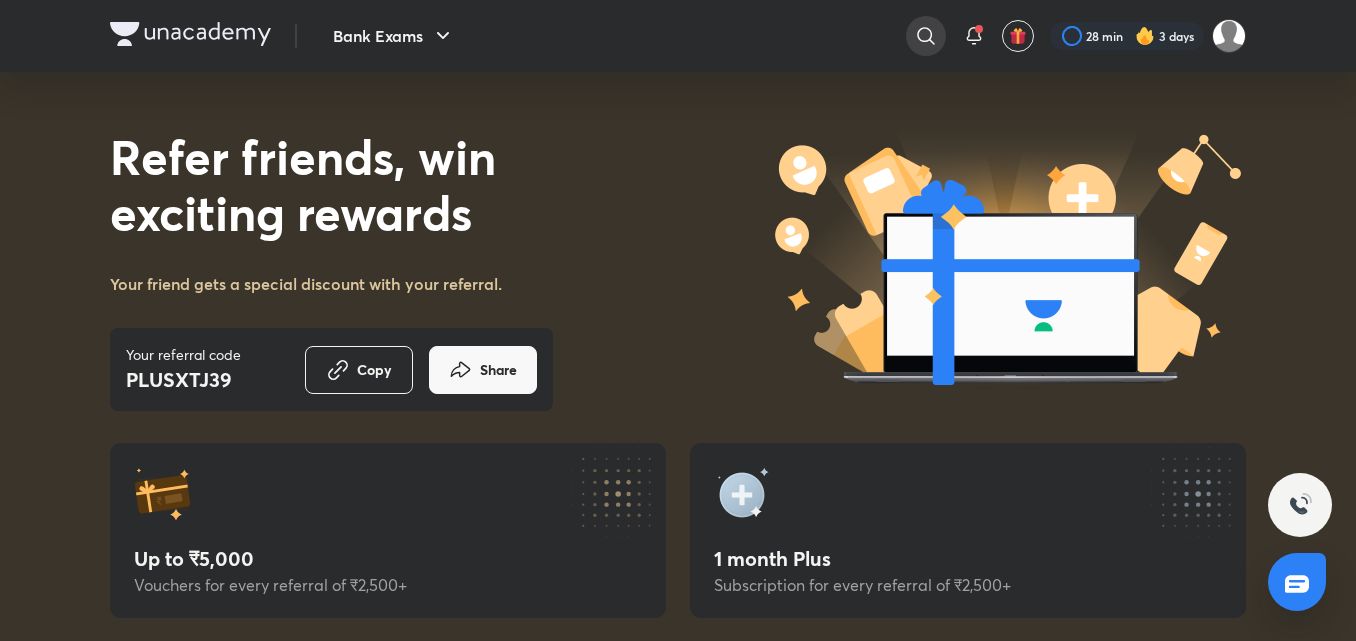 click 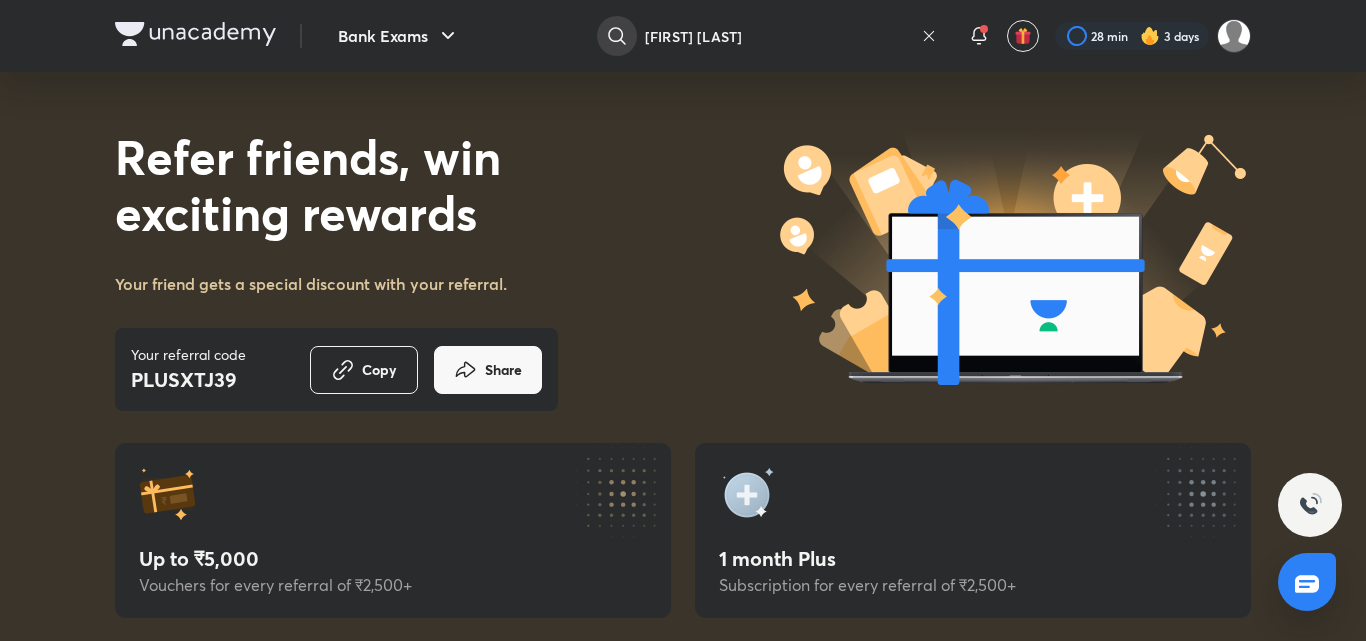 type on "[FIRST] [LAST]" 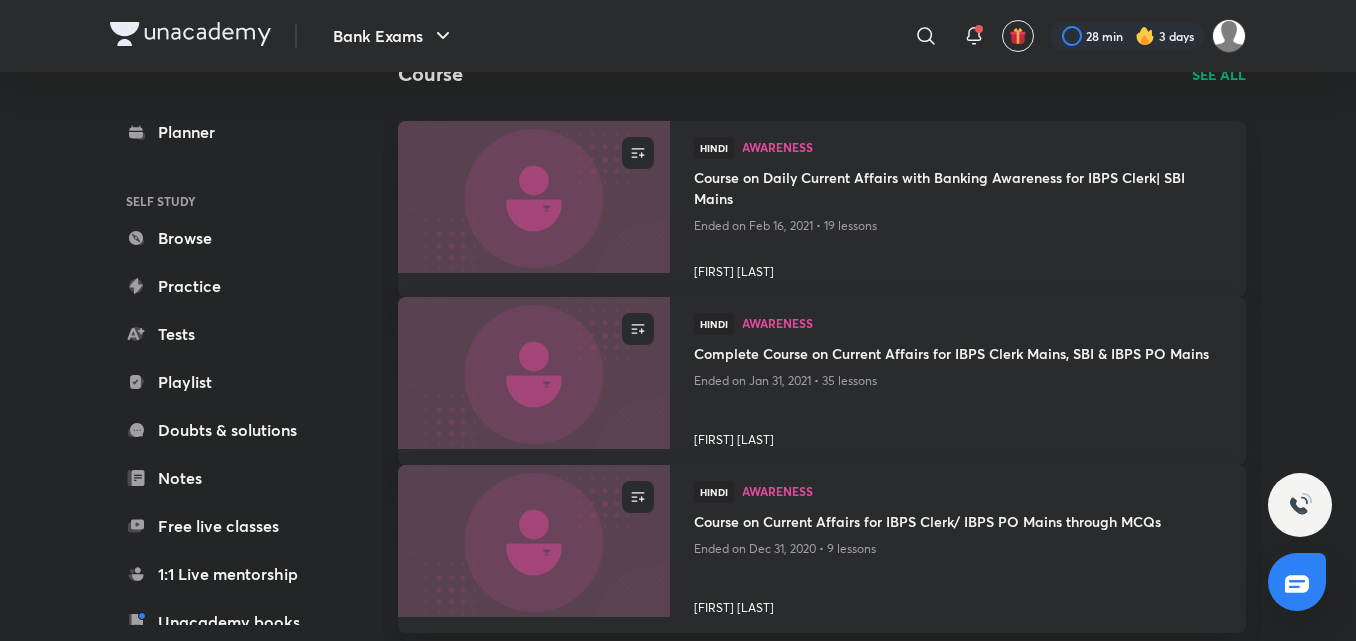 scroll, scrollTop: 468, scrollLeft: 0, axis: vertical 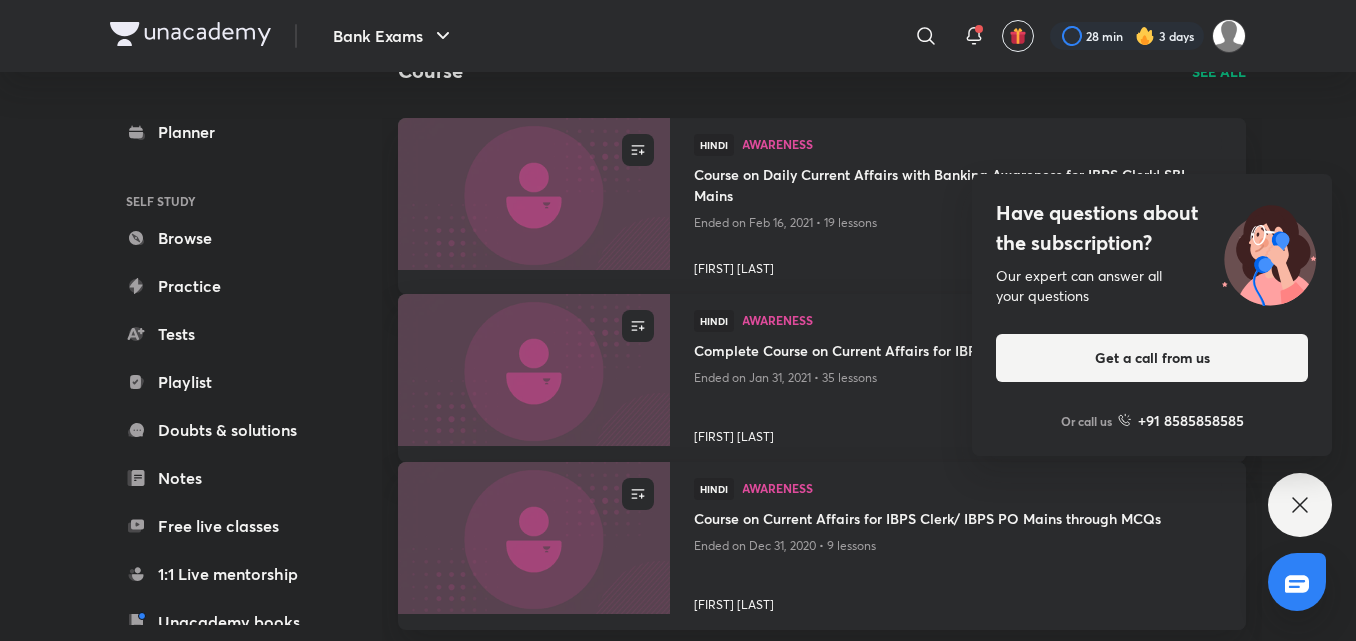 click 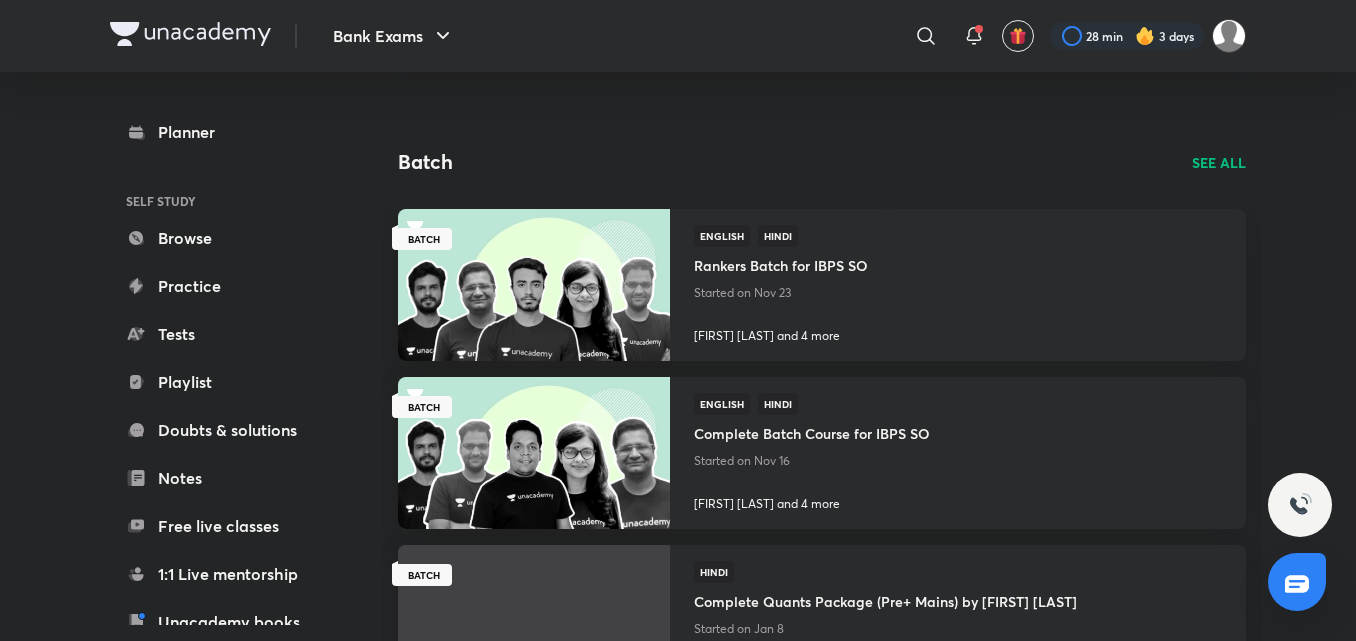 scroll, scrollTop: 1029, scrollLeft: 0, axis: vertical 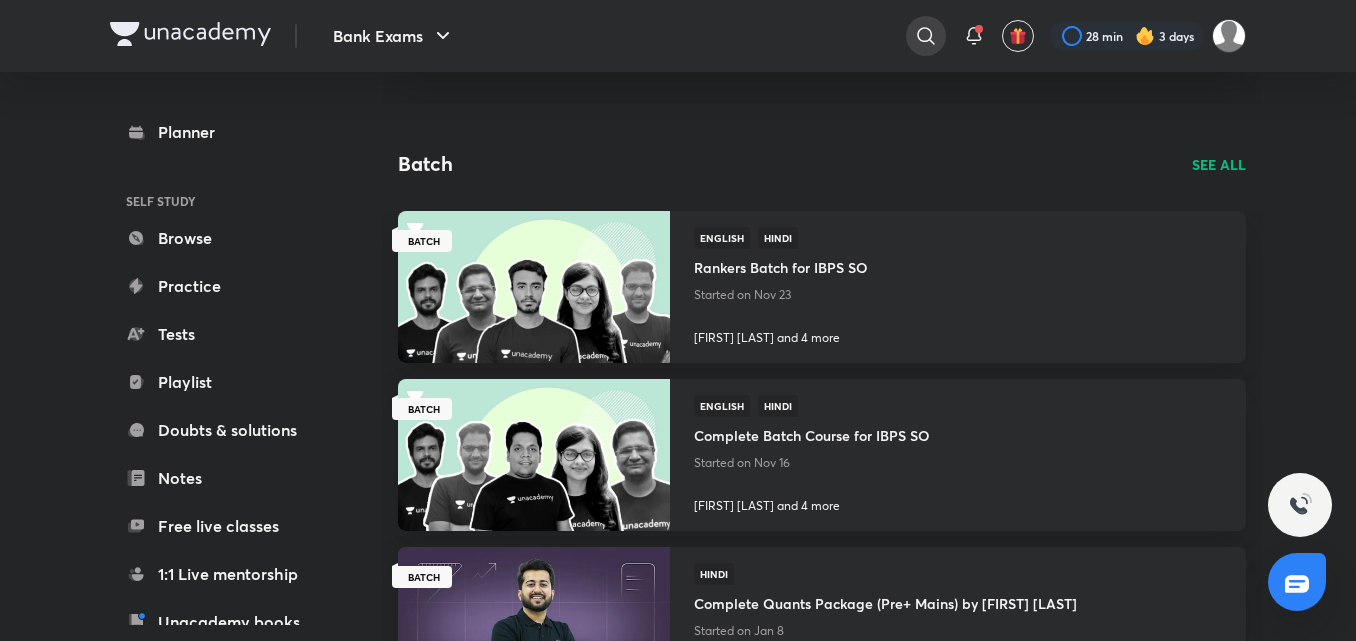 click 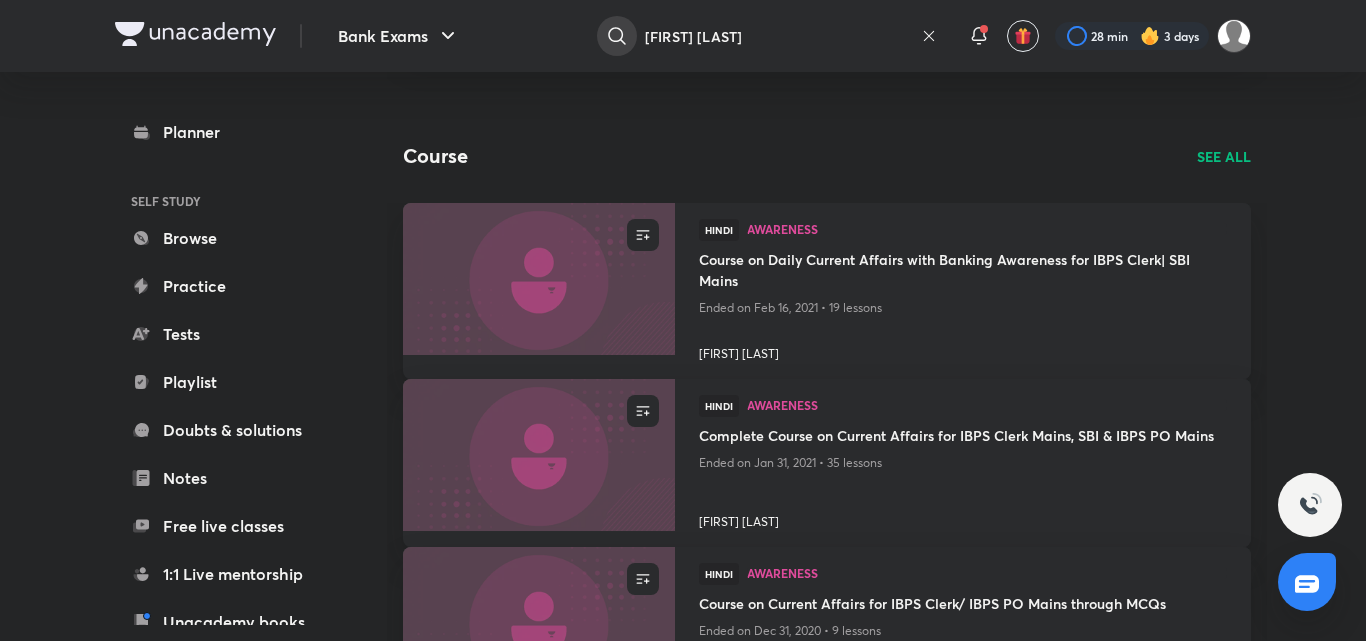 type on "[FIRST] [LAST]" 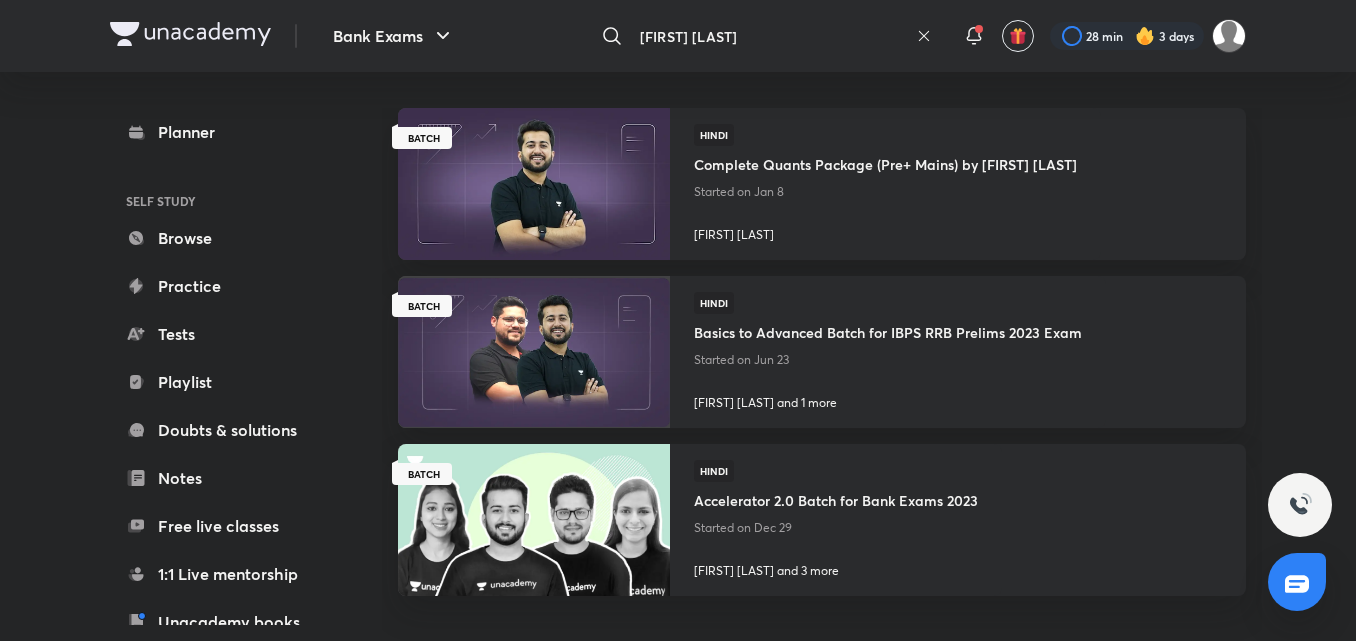scroll, scrollTop: 1123, scrollLeft: 0, axis: vertical 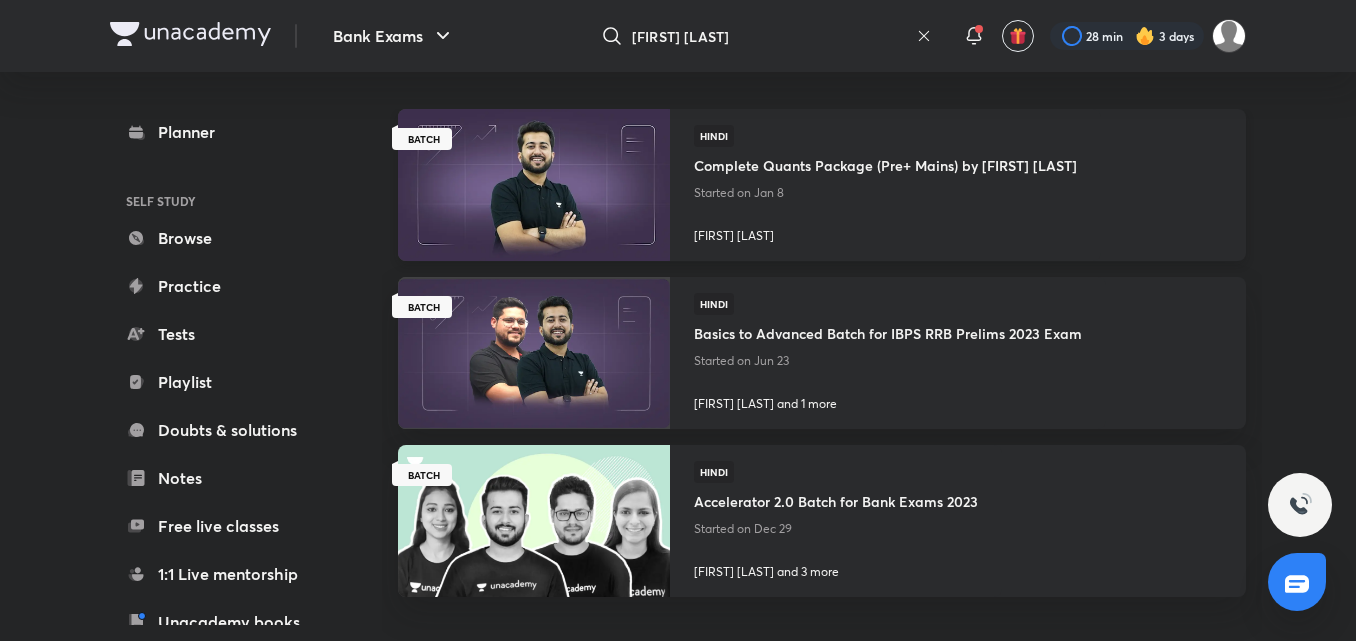 click at bounding box center (533, 184) 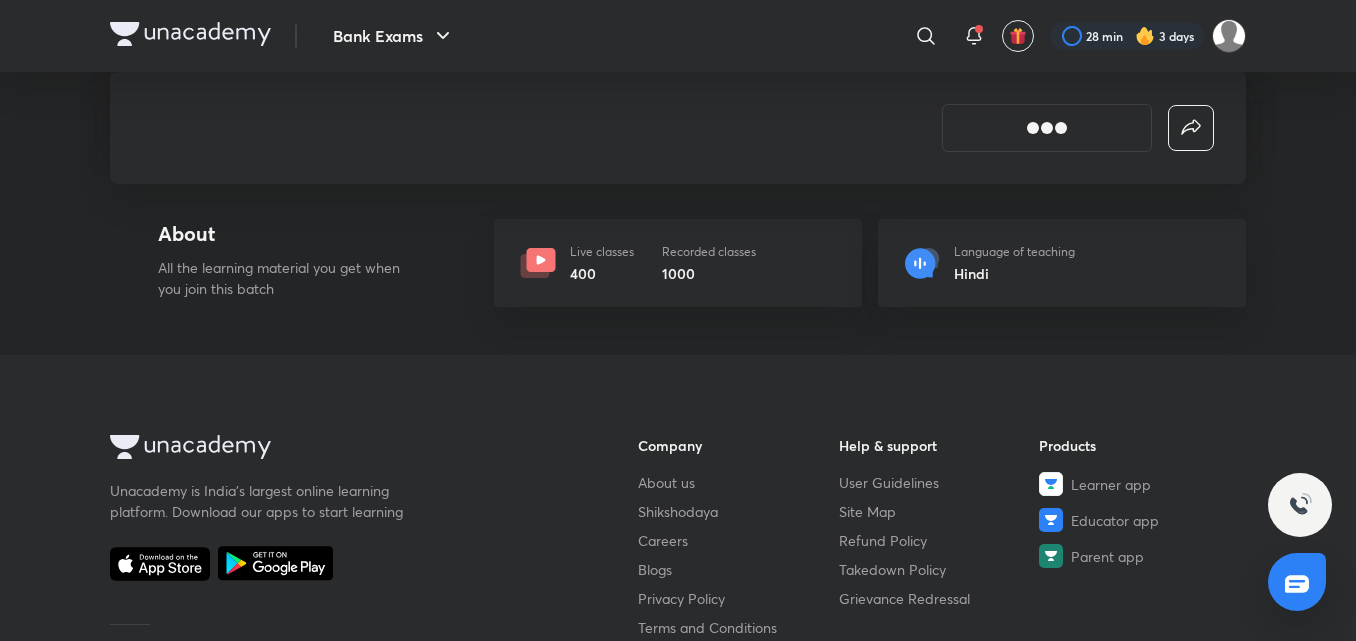 scroll, scrollTop: 389, scrollLeft: 0, axis: vertical 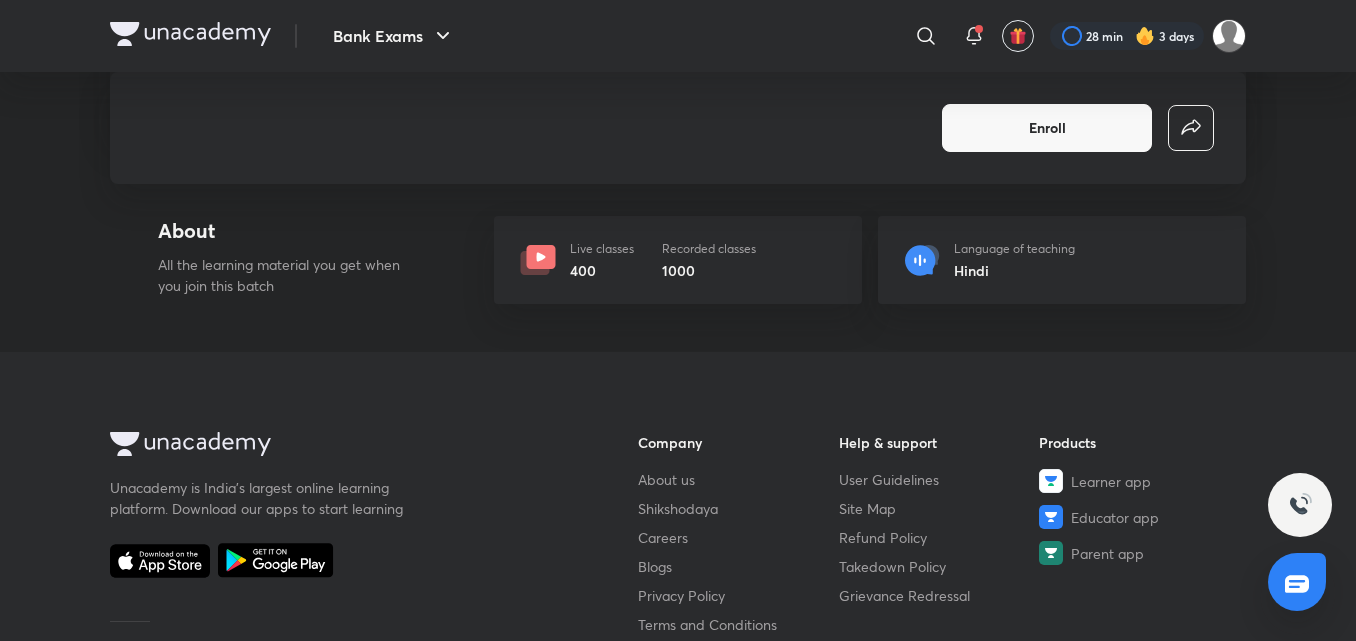 click on "1000" at bounding box center (709, 270) 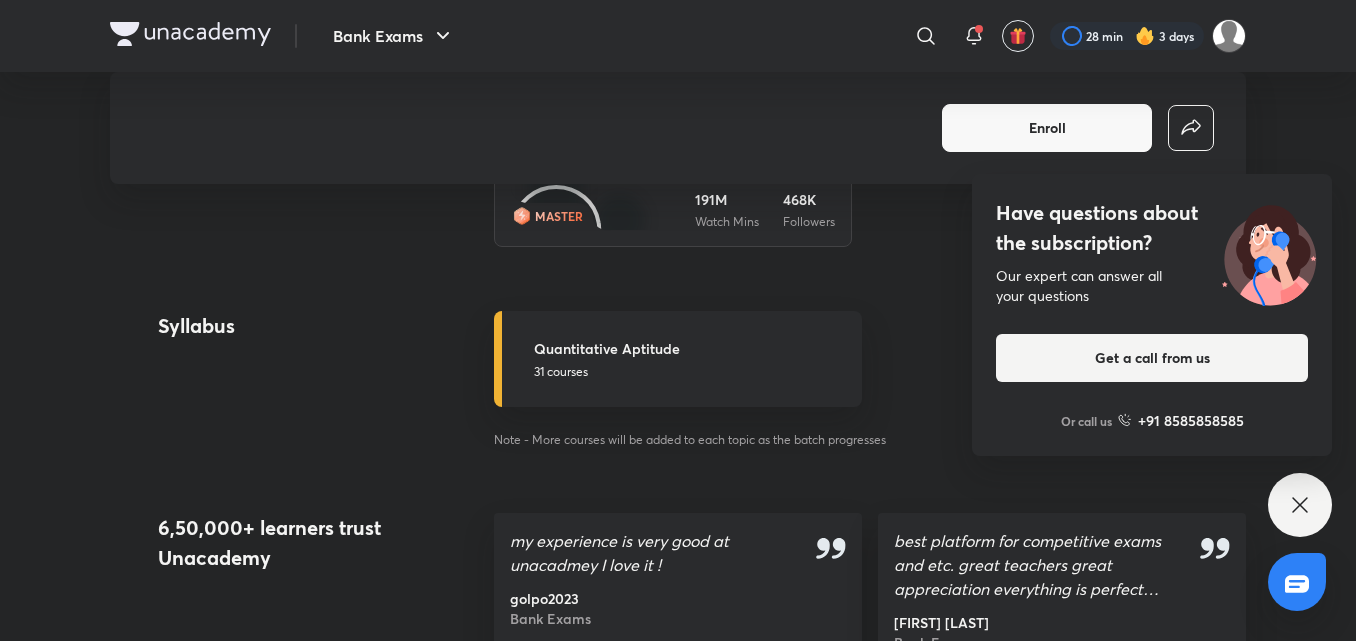 scroll, scrollTop: 951, scrollLeft: 0, axis: vertical 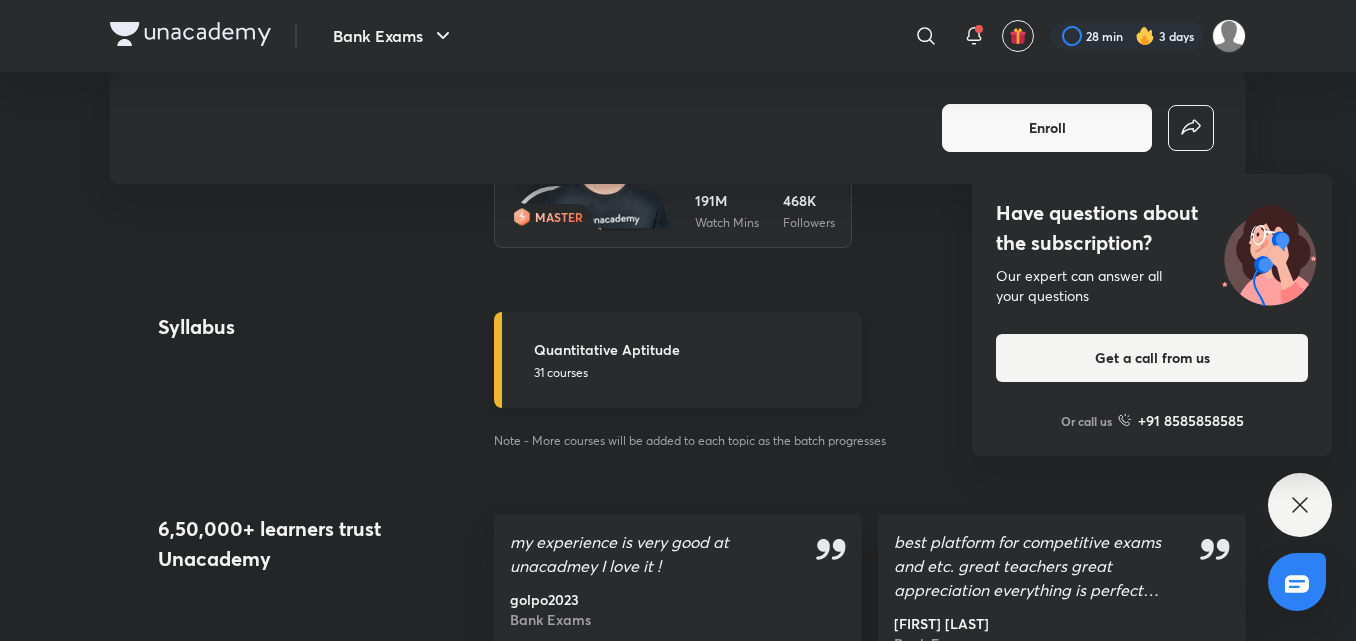 click on "31 courses" at bounding box center (692, 373) 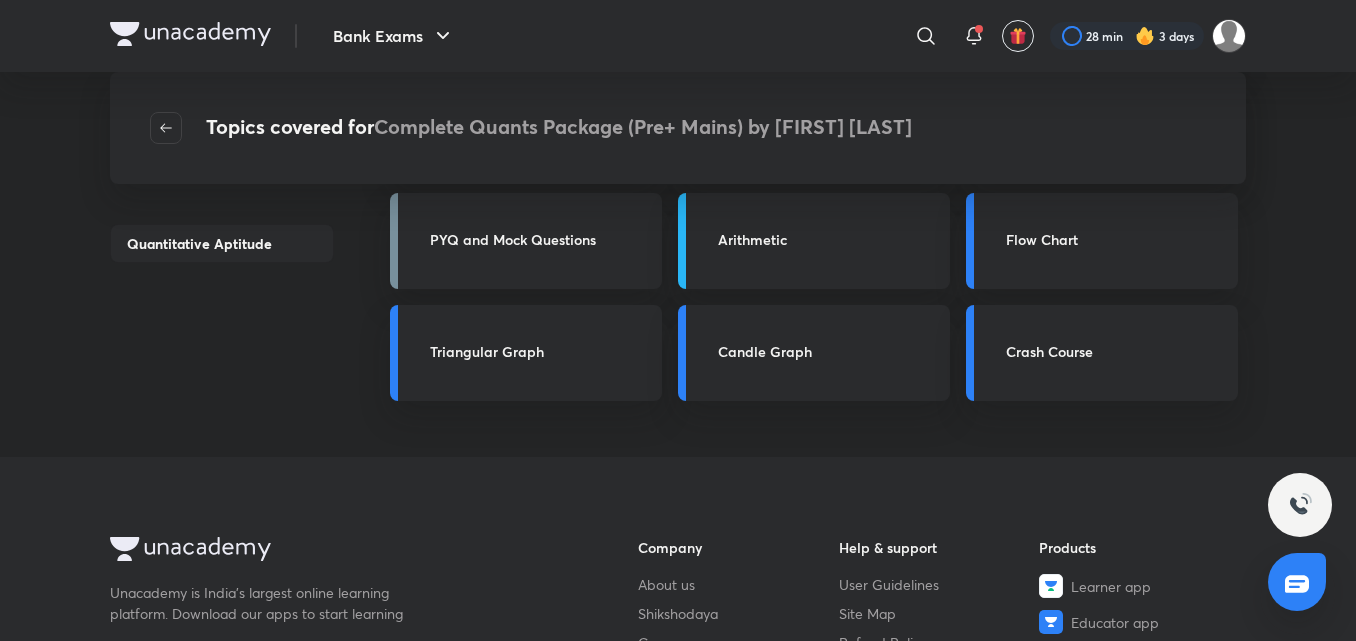 scroll, scrollTop: 1976, scrollLeft: 0, axis: vertical 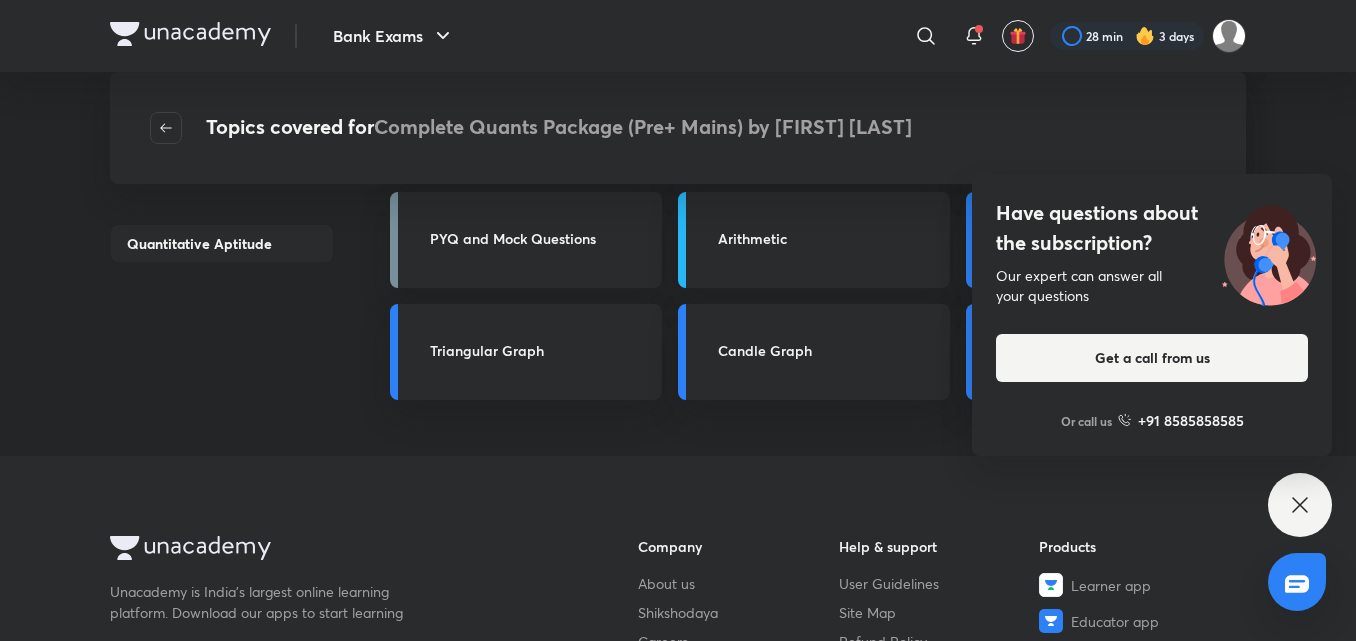 click 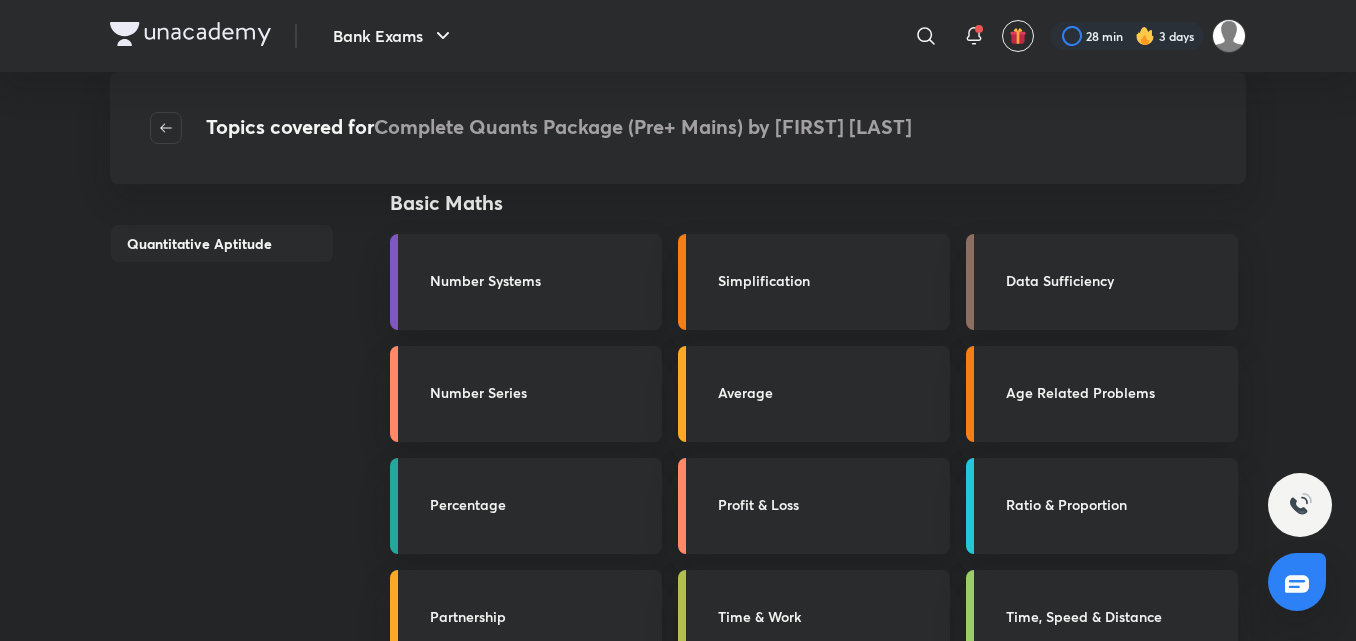 scroll, scrollTop: 0, scrollLeft: 0, axis: both 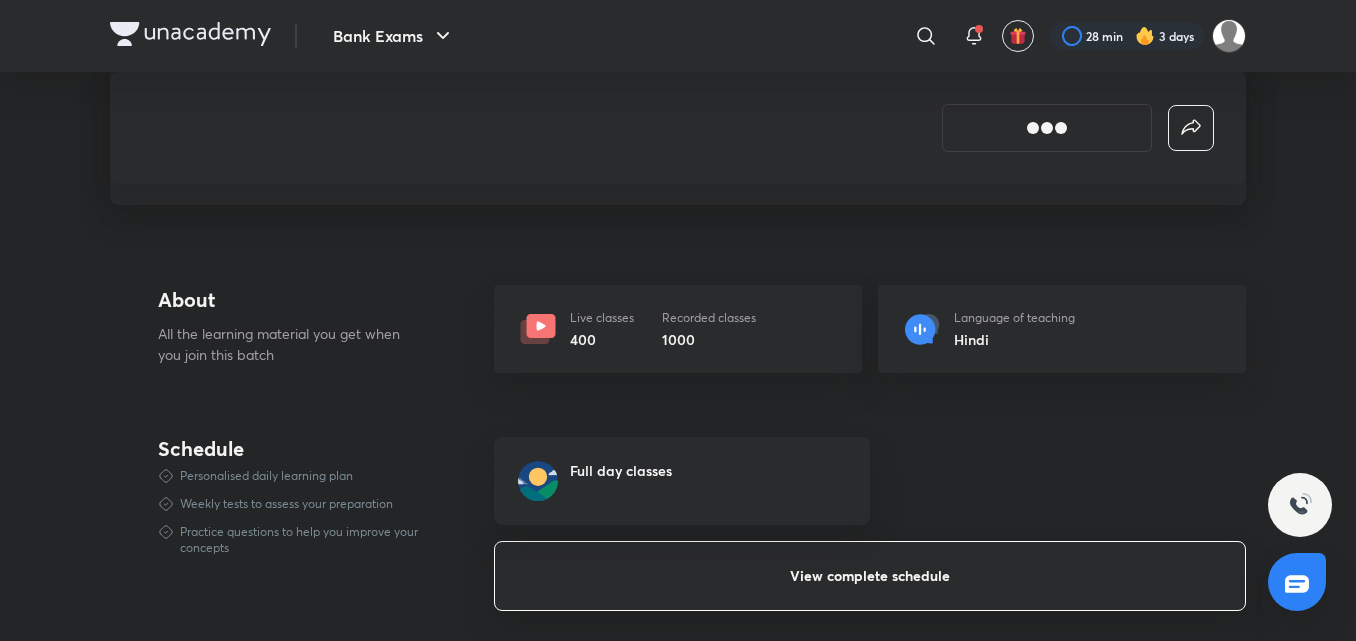 click on "400" at bounding box center (602, 339) 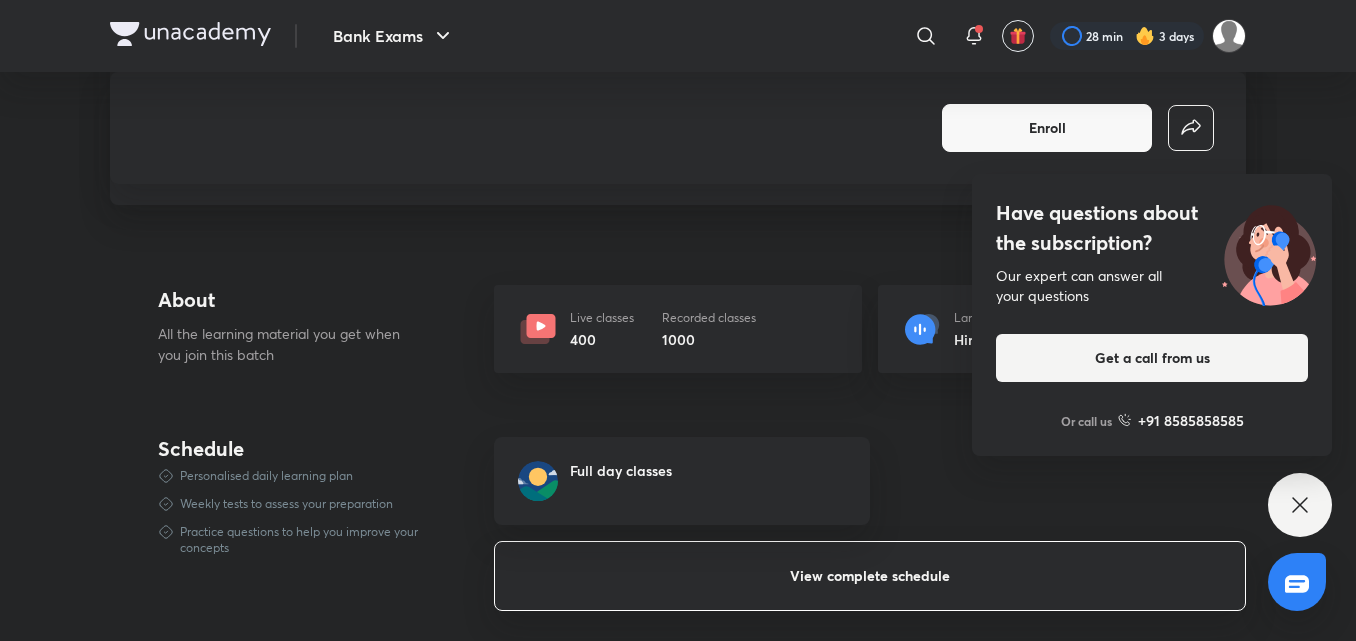 click on "1000" at bounding box center [709, 339] 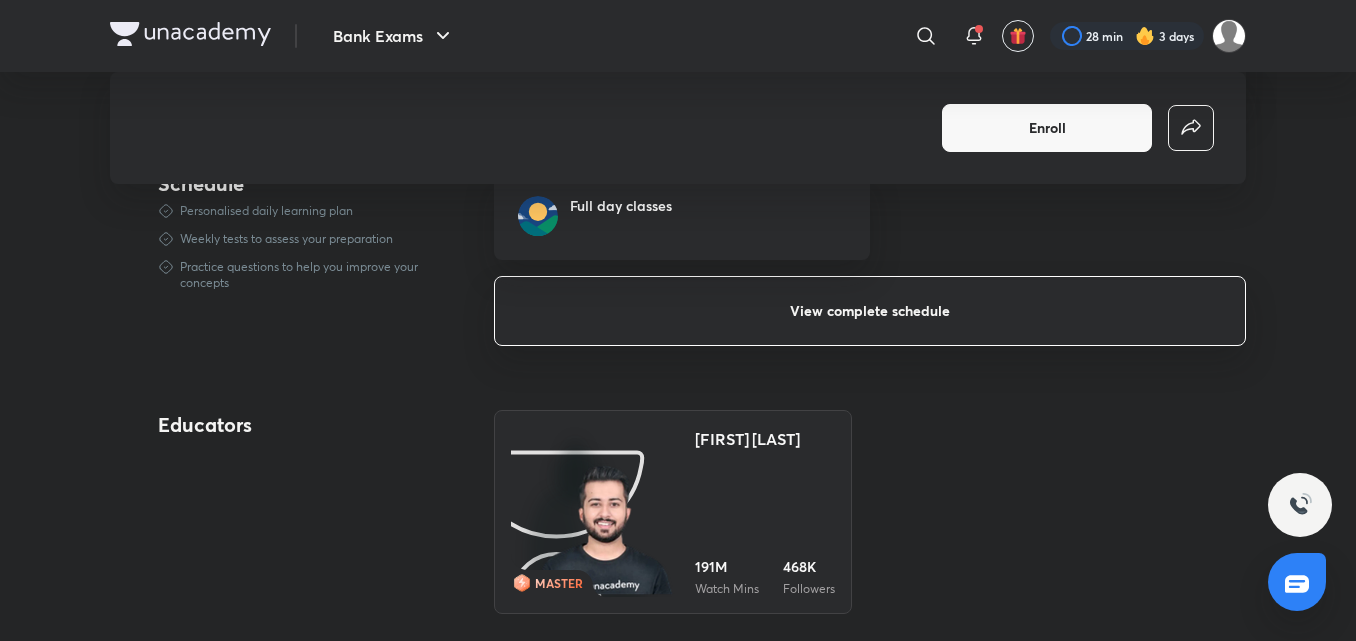 scroll, scrollTop: 600, scrollLeft: 0, axis: vertical 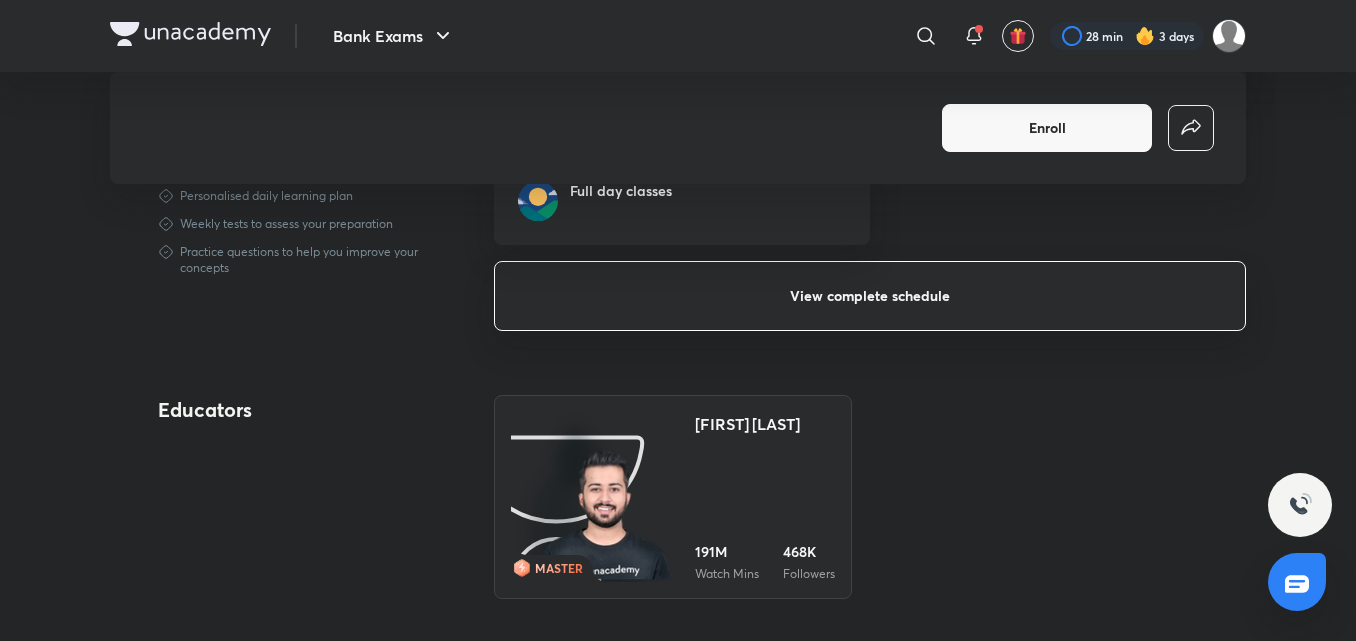 click on "[FIRST] [LAST] 191M Watch Mins 468K Followers" at bounding box center [765, 497] 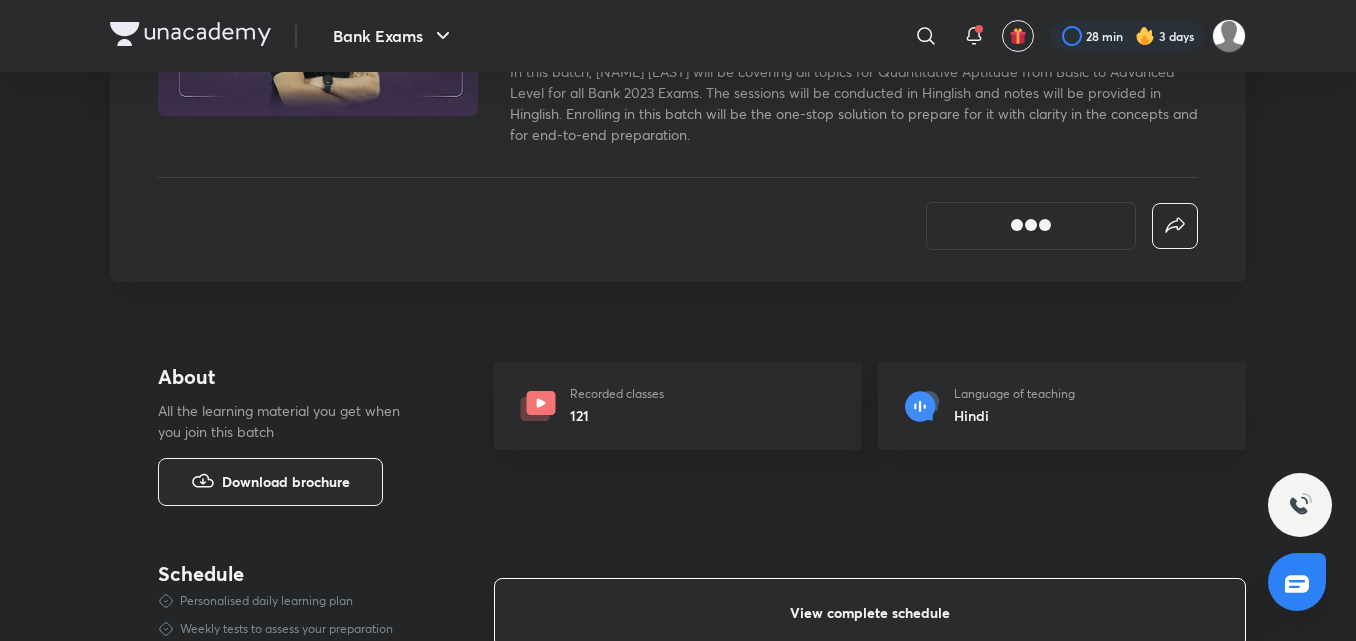 scroll, scrollTop: 308, scrollLeft: 0, axis: vertical 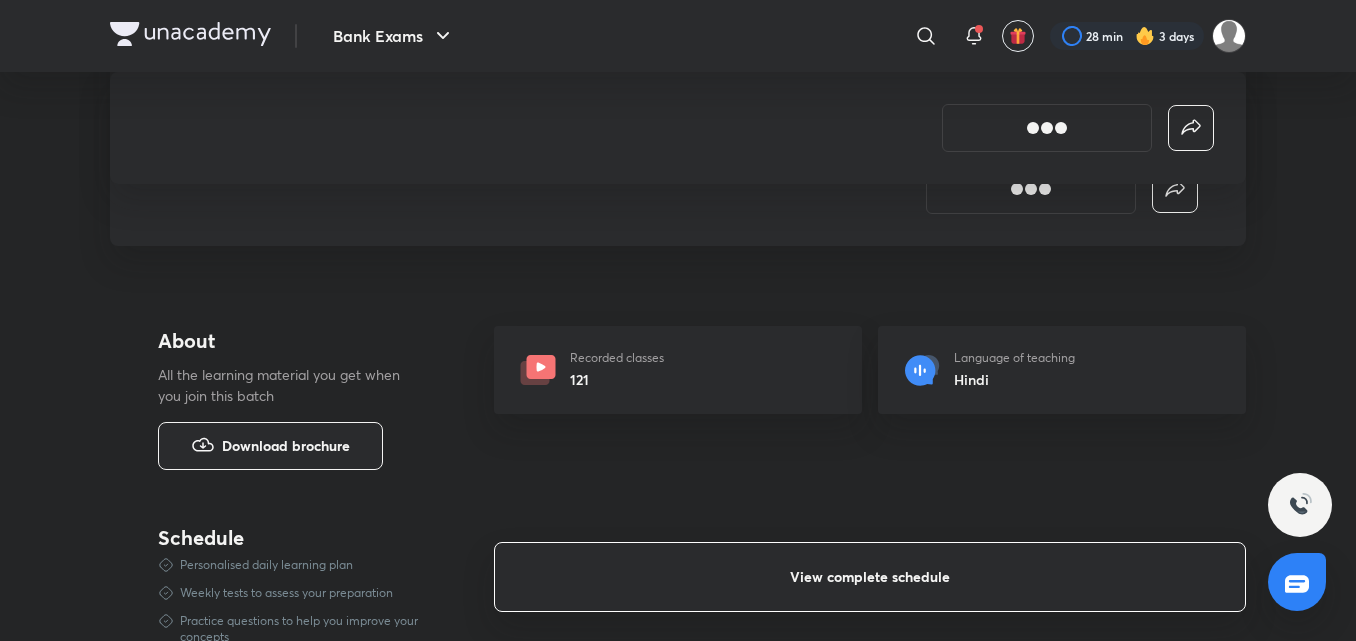 click on "Recorded classes 121" at bounding box center [678, 370] 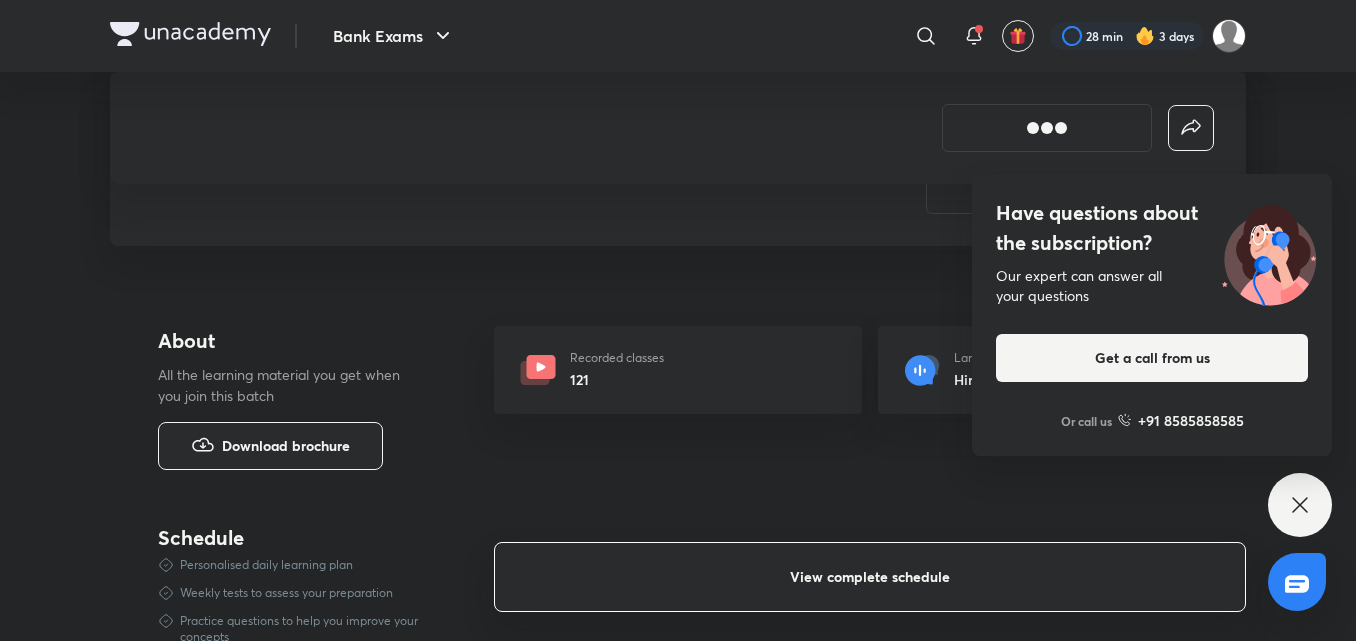 scroll, scrollTop: 0, scrollLeft: 0, axis: both 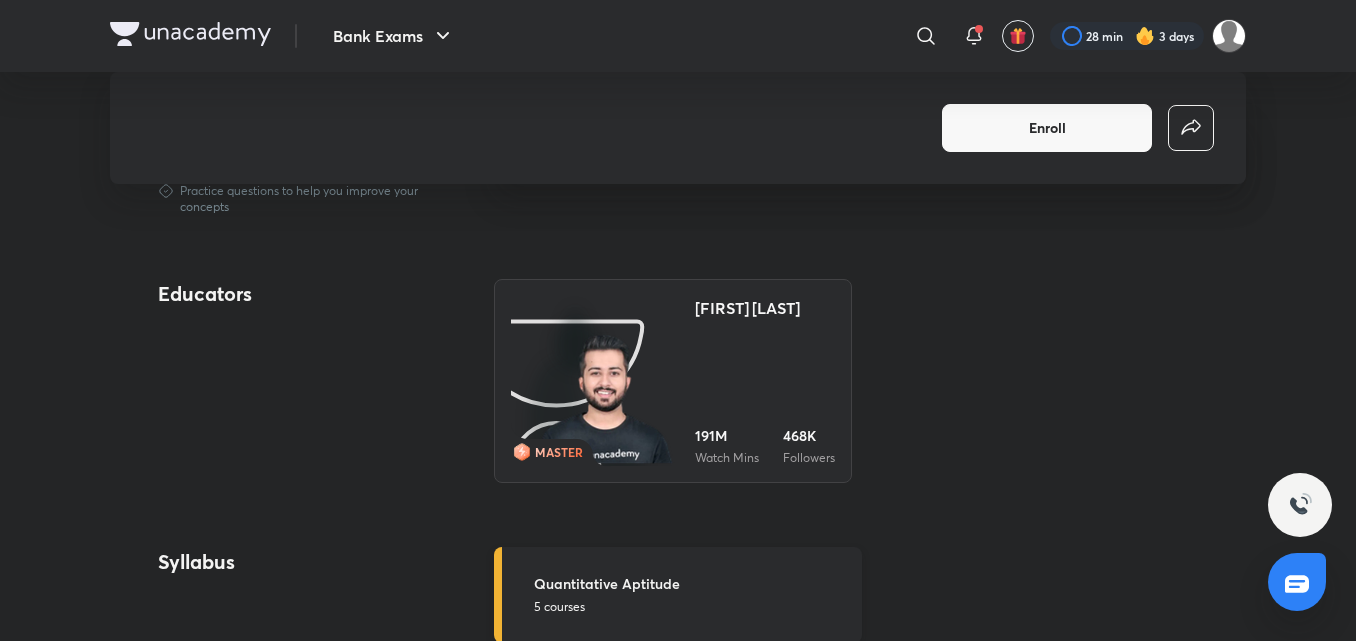 click on "5 courses" at bounding box center (692, 607) 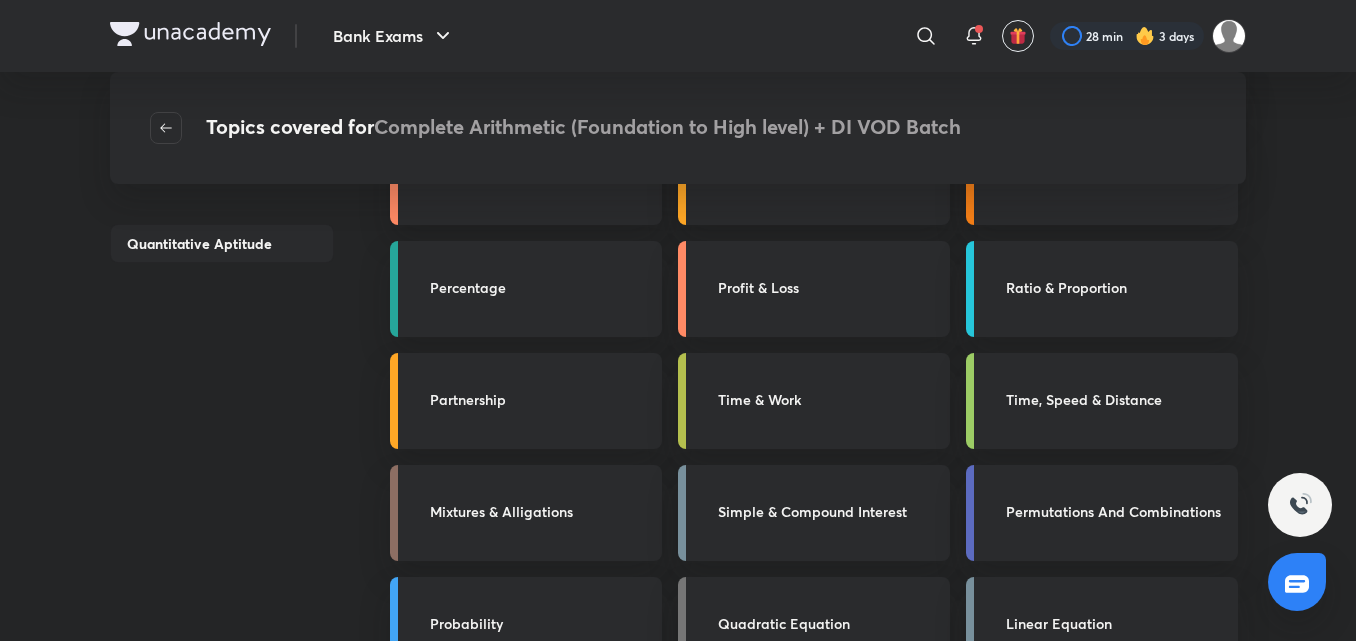 scroll, scrollTop: 0, scrollLeft: 0, axis: both 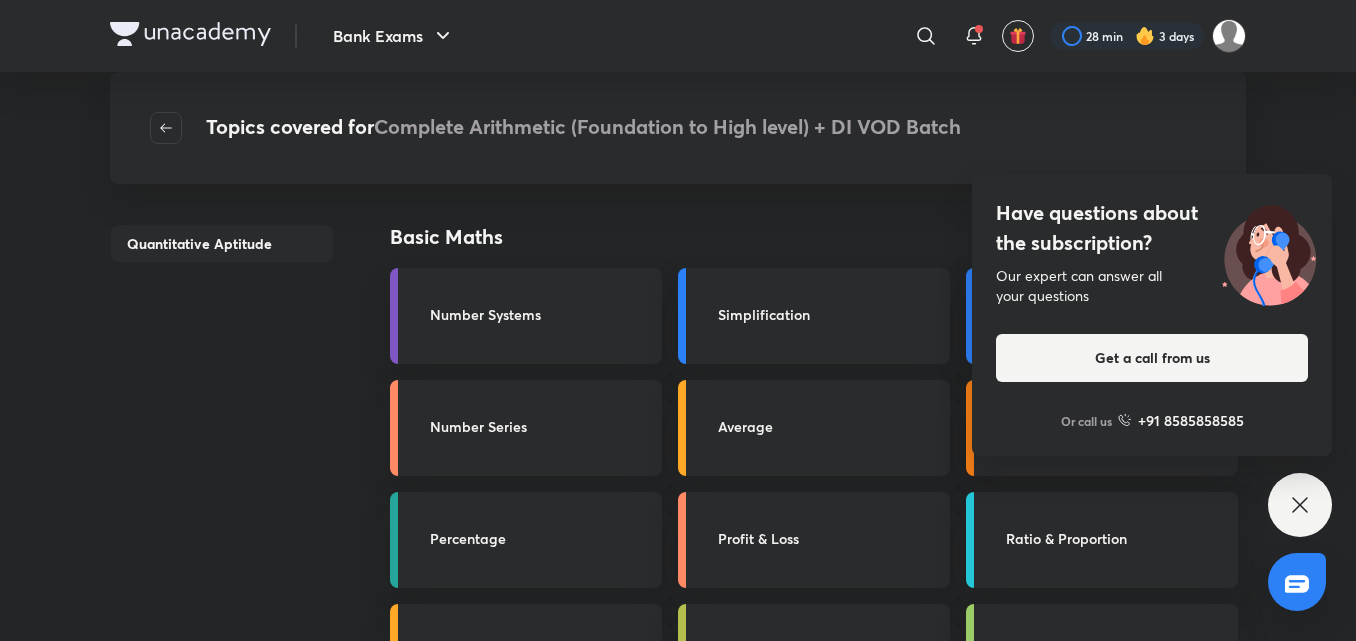 click 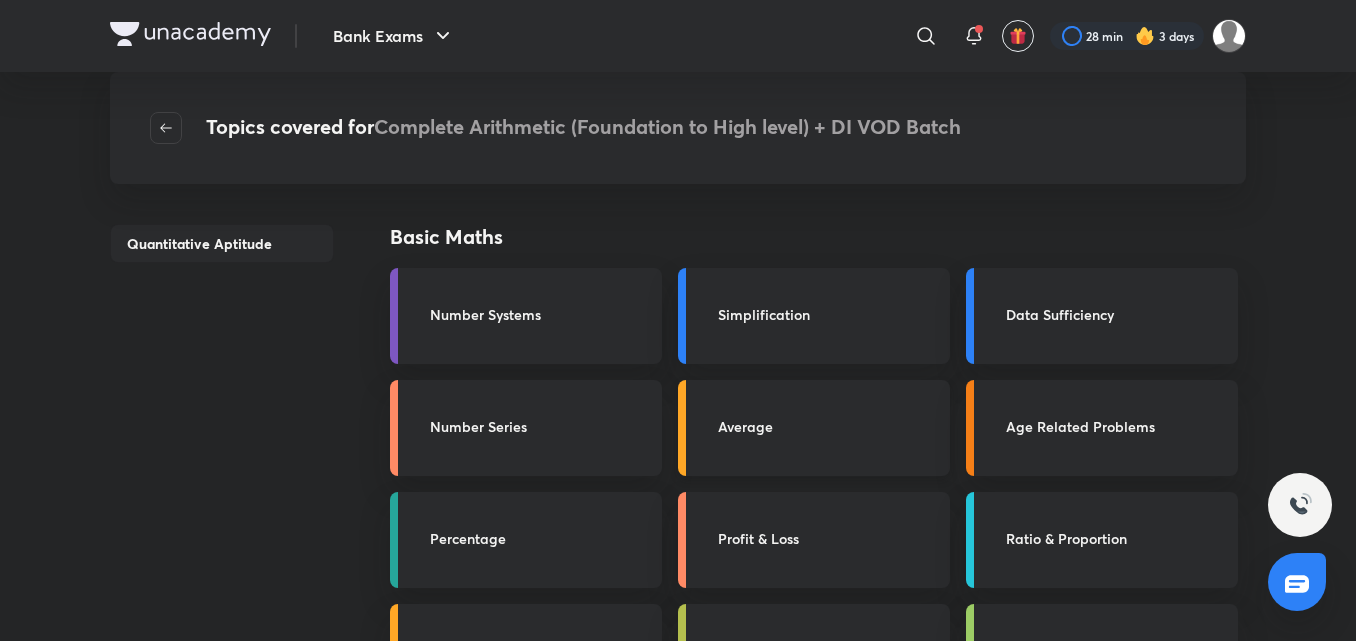 click on "Average" at bounding box center (828, 428) 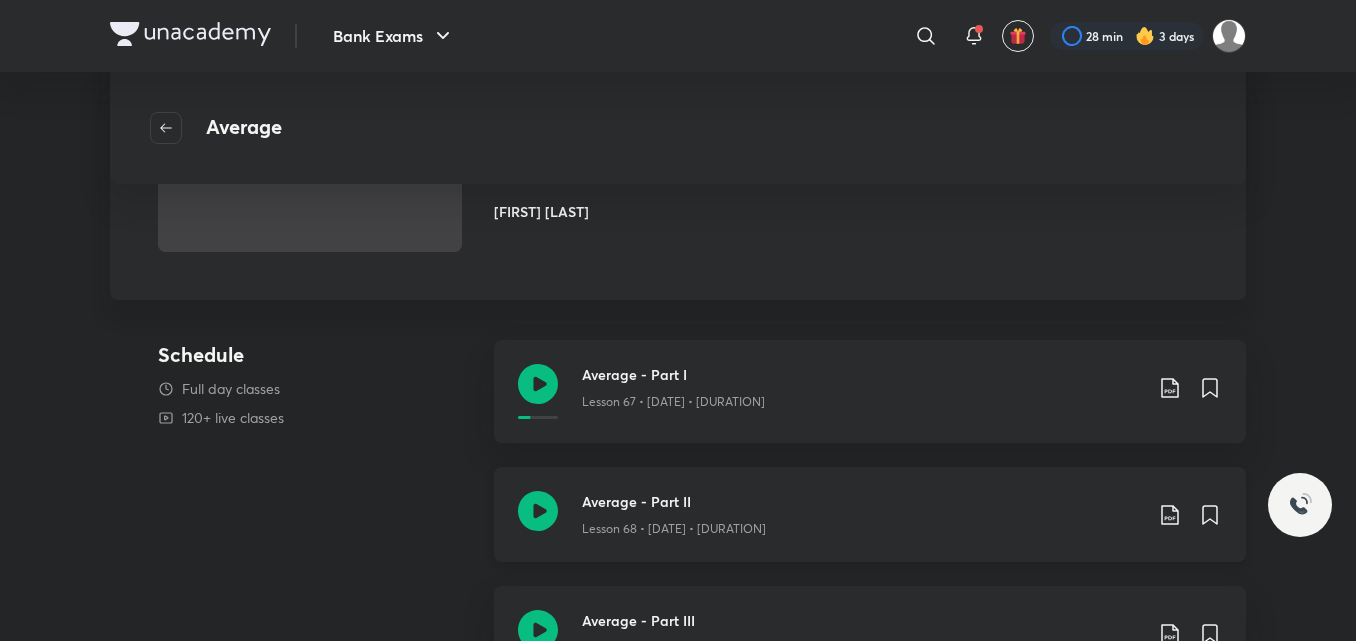 scroll, scrollTop: 173, scrollLeft: 0, axis: vertical 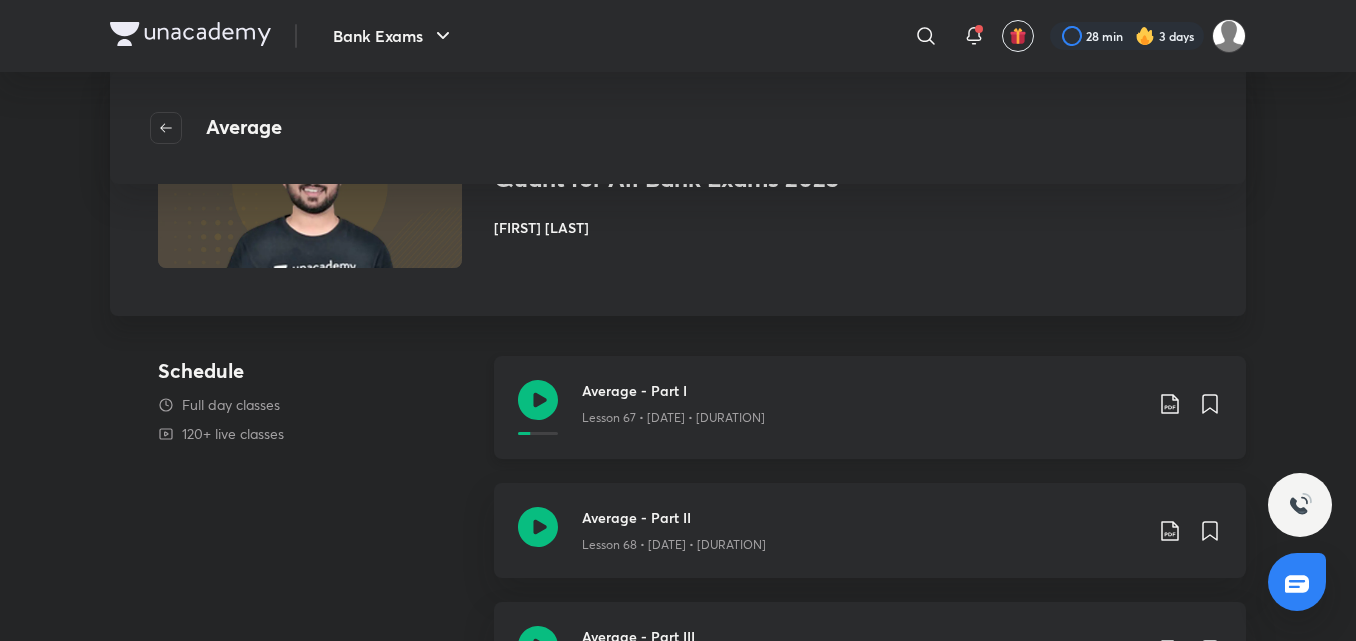 click on "Lesson 67  •  Apr 3  •  2h" at bounding box center [862, 414] 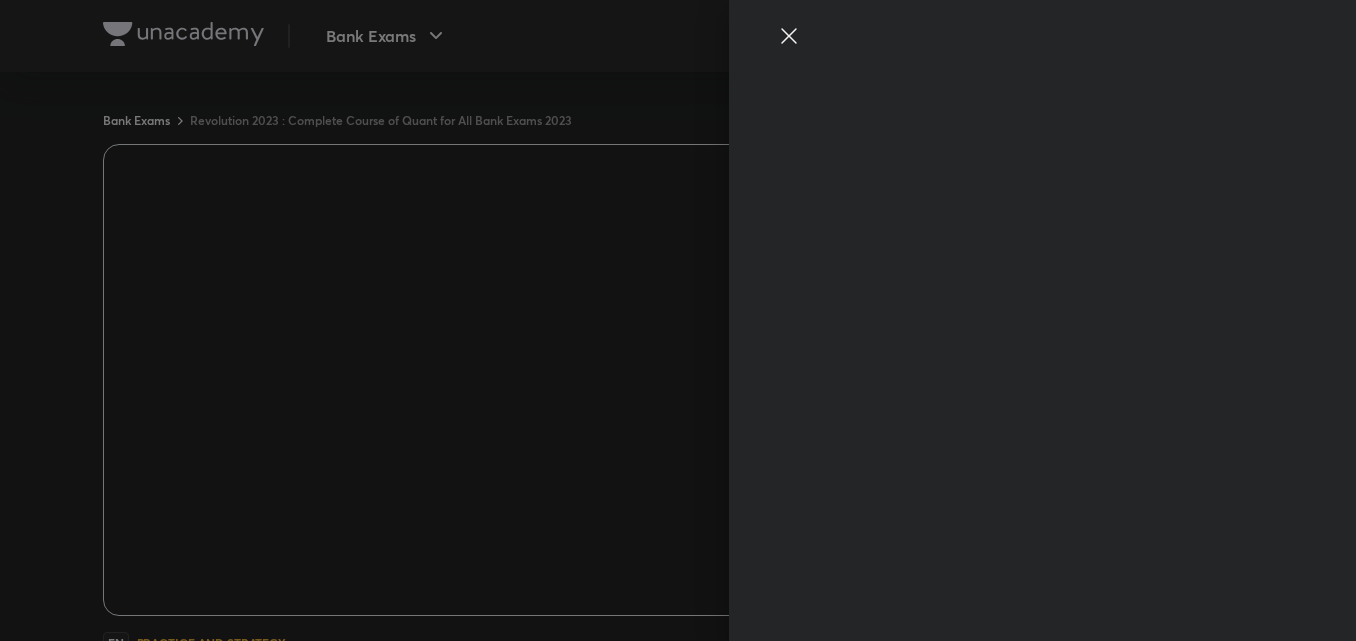 scroll, scrollTop: 0, scrollLeft: 0, axis: both 